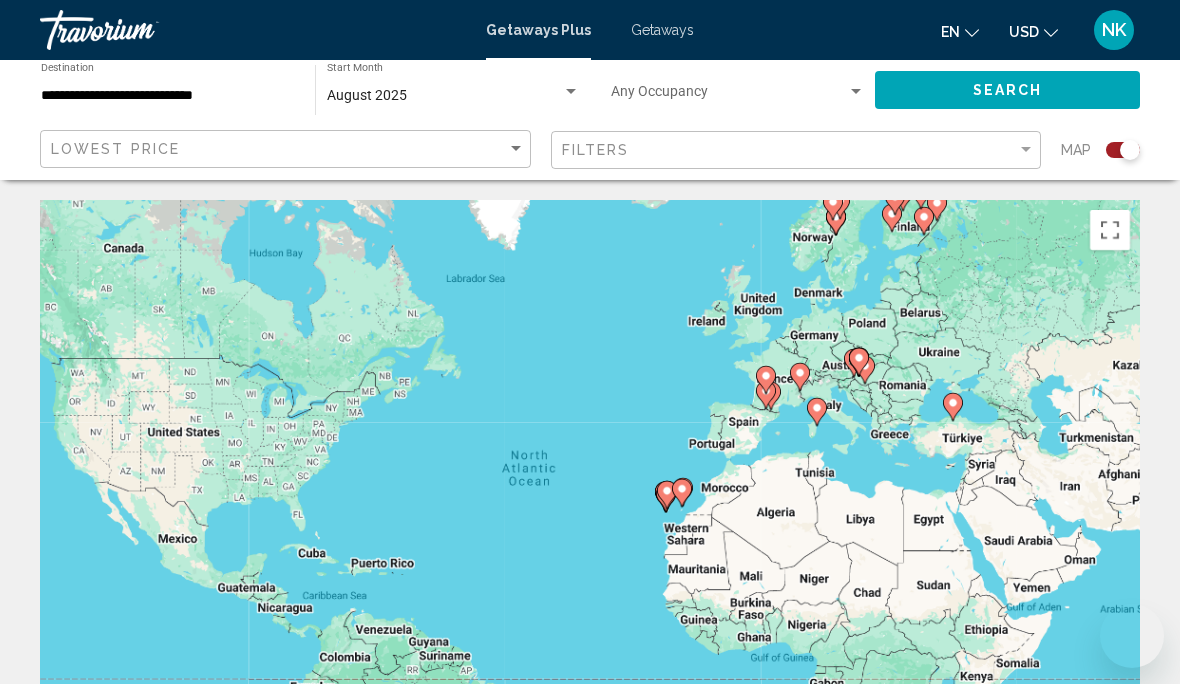 scroll, scrollTop: 59, scrollLeft: 0, axis: vertical 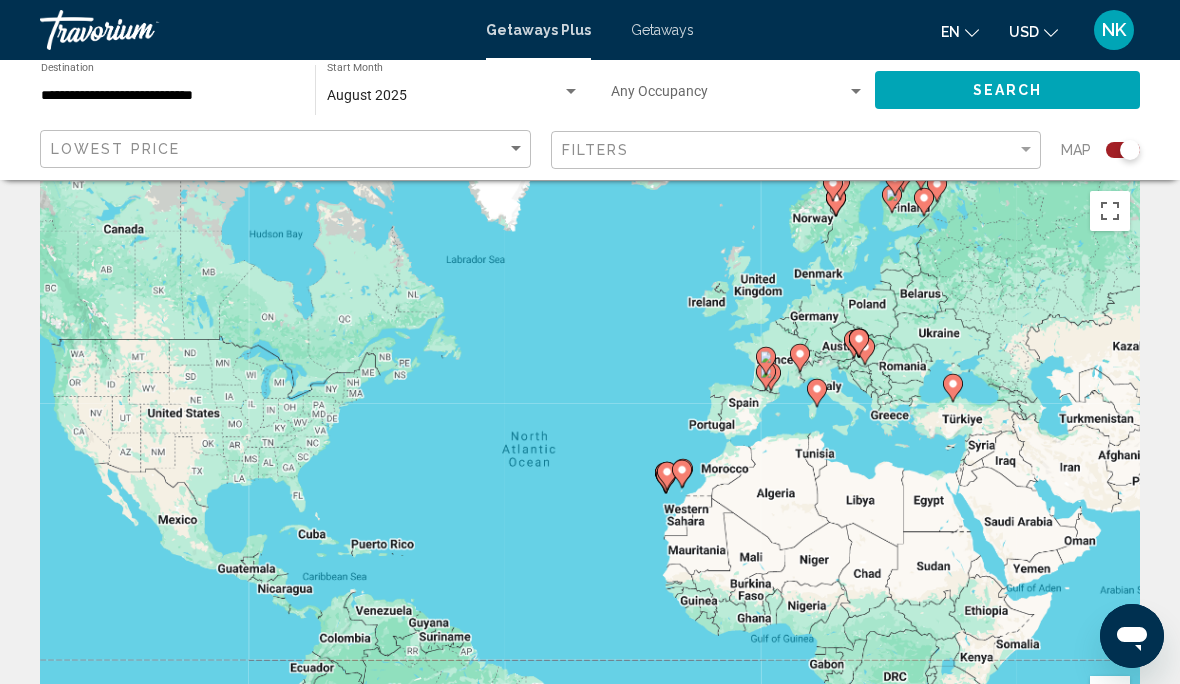 click on "To activate drag with keyboard, press Alt + Enter. Once in keyboard drag state, use the arrow keys to move the marker. To complete the drag, press the Enter key. To cancel, press Escape." at bounding box center (590, 481) 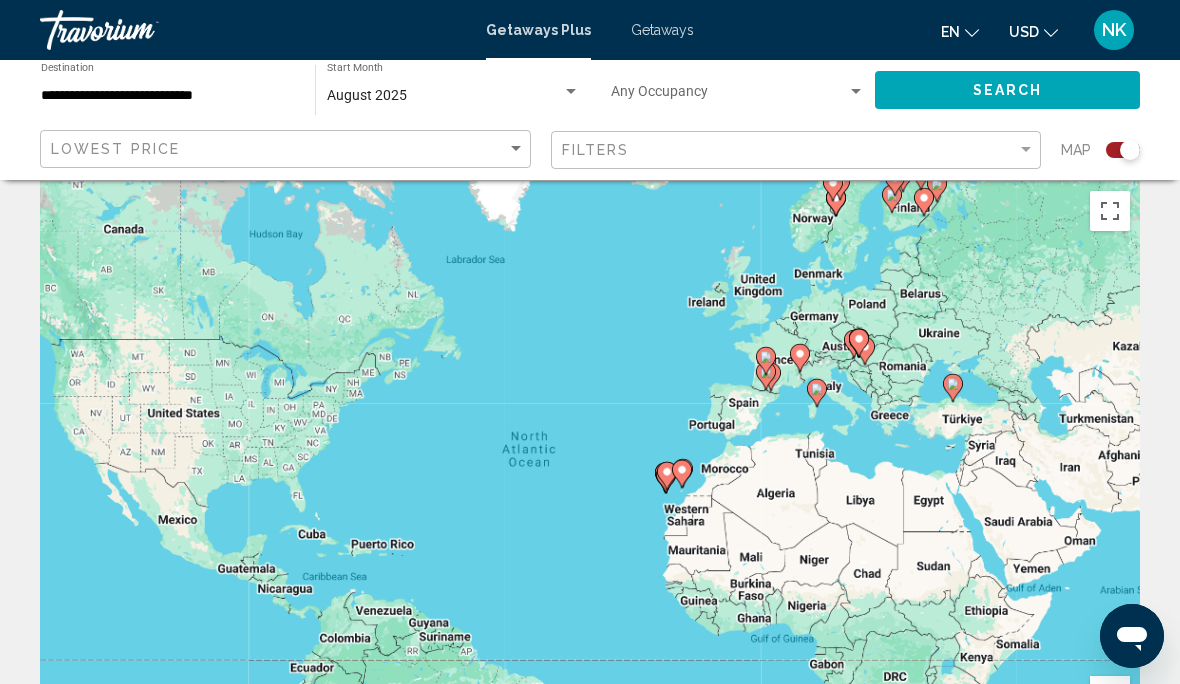 click on "To activate drag with keyboard, press Alt + Enter. Once in keyboard drag state, use the arrow keys to move the marker. To complete the drag, press the Enter key. To cancel, press Escape." at bounding box center [590, 481] 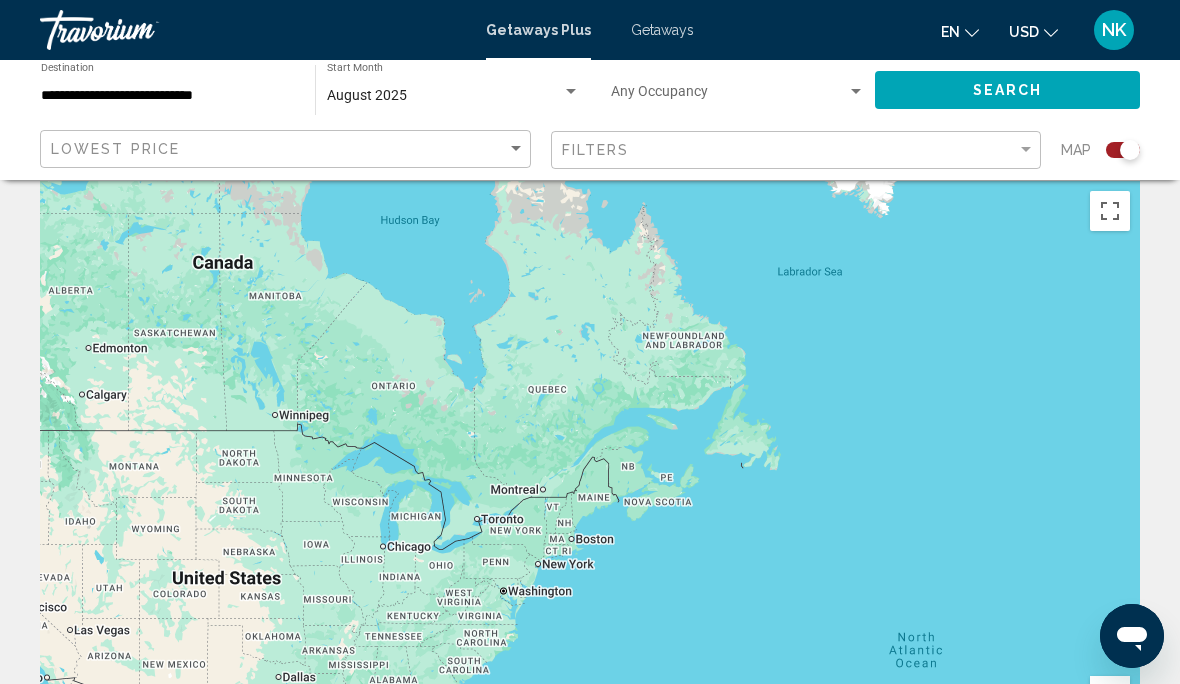 scroll, scrollTop: 18, scrollLeft: 0, axis: vertical 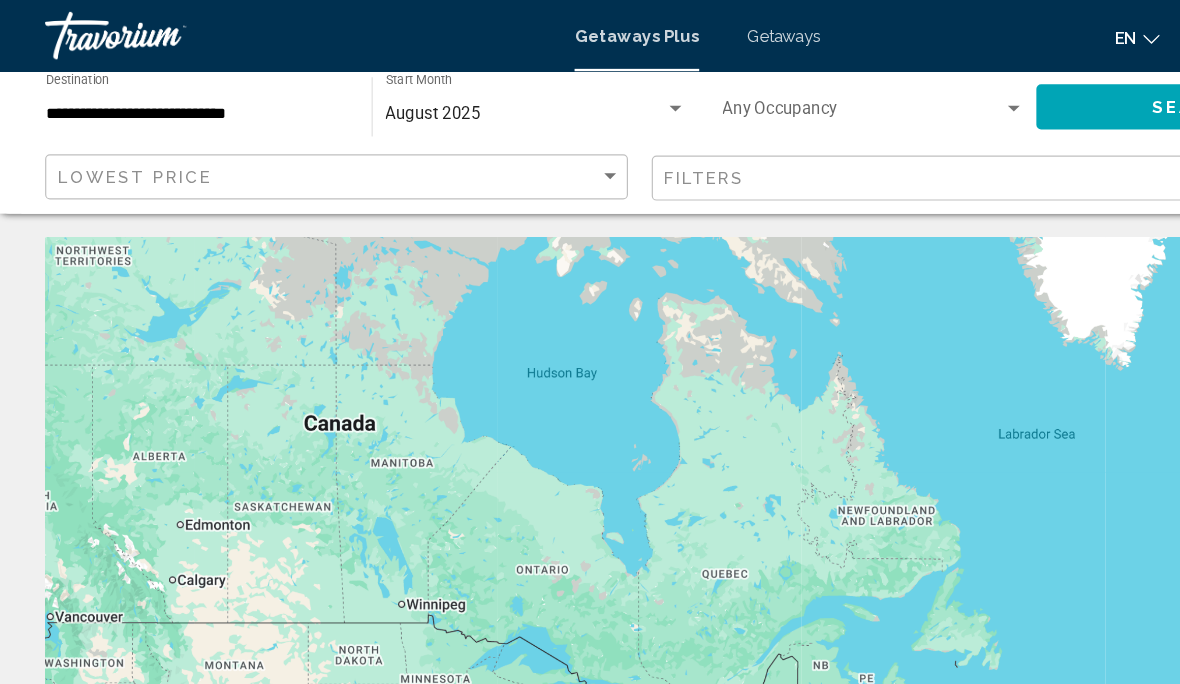 click on "**********" at bounding box center (168, 96) 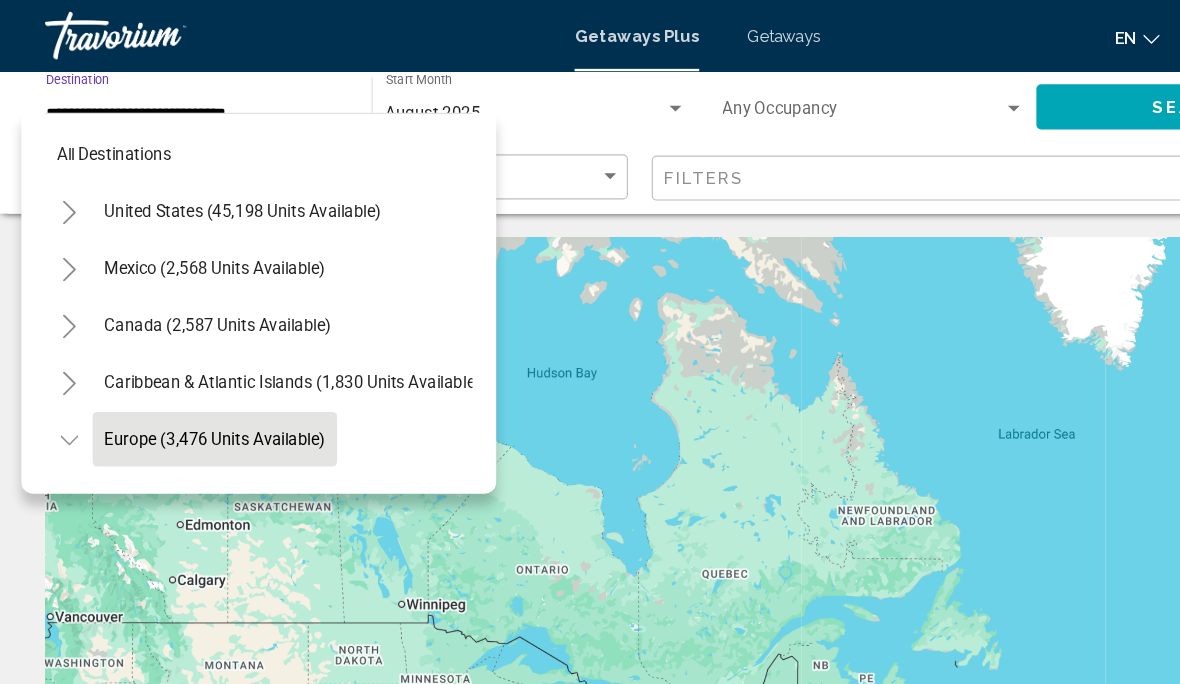 scroll, scrollTop: 119, scrollLeft: 0, axis: vertical 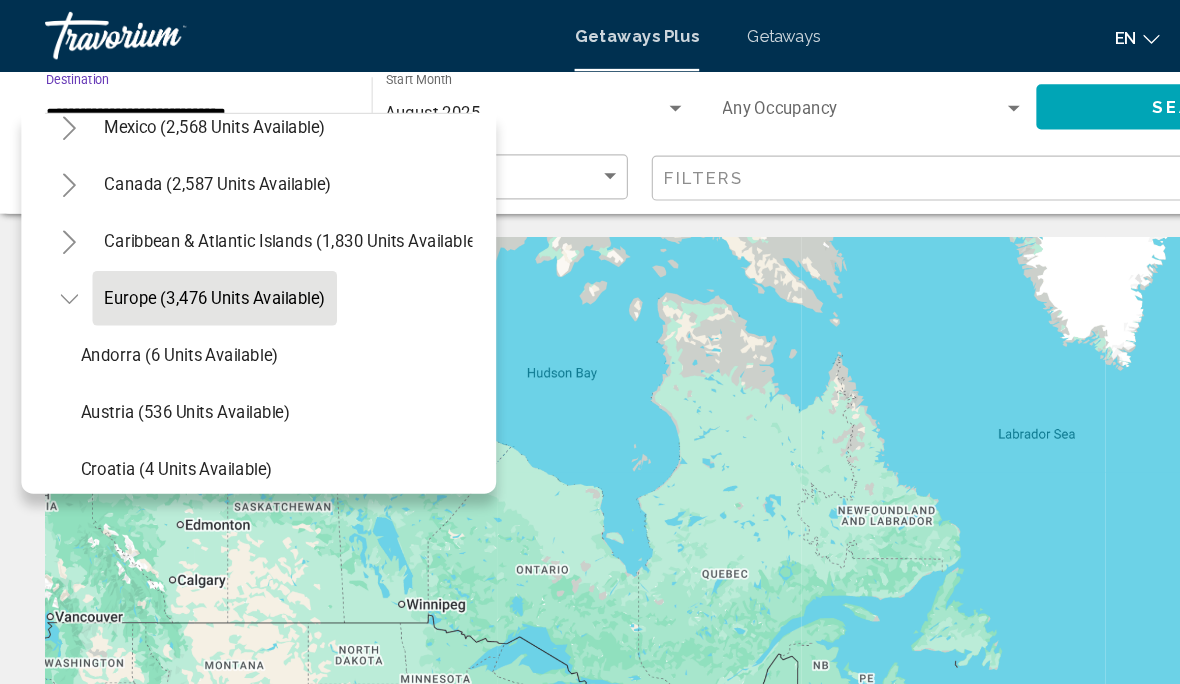 click on "Canada (2,587 units available)" at bounding box center [248, 203] 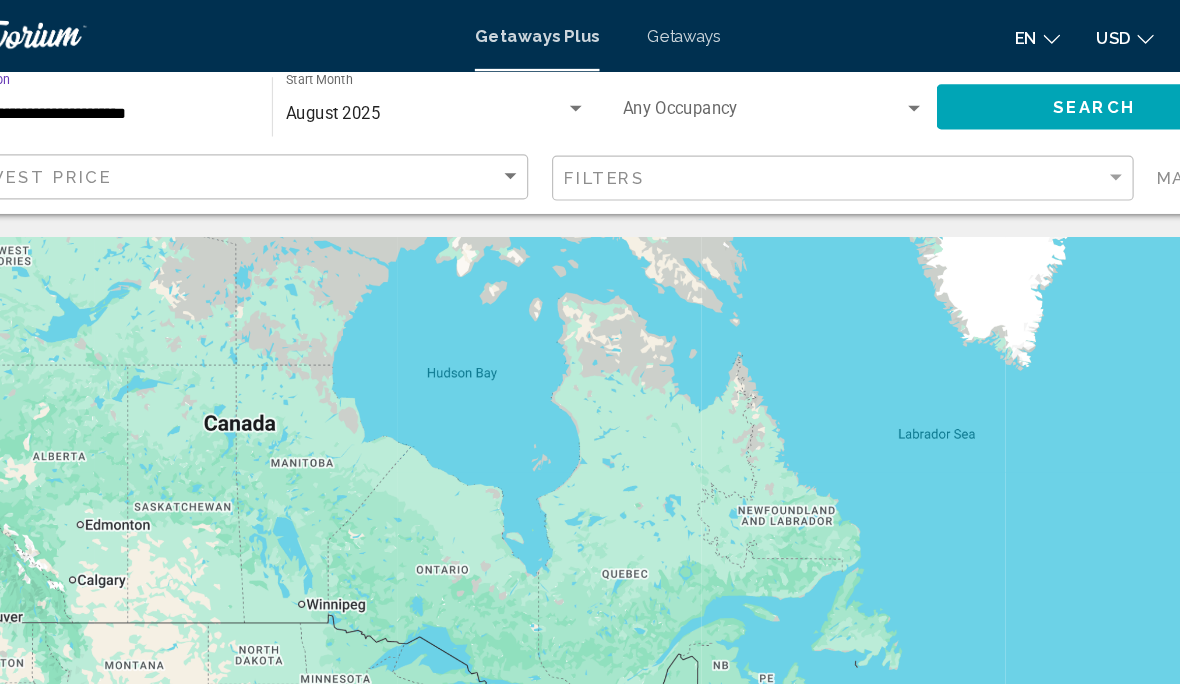 click on "Search" 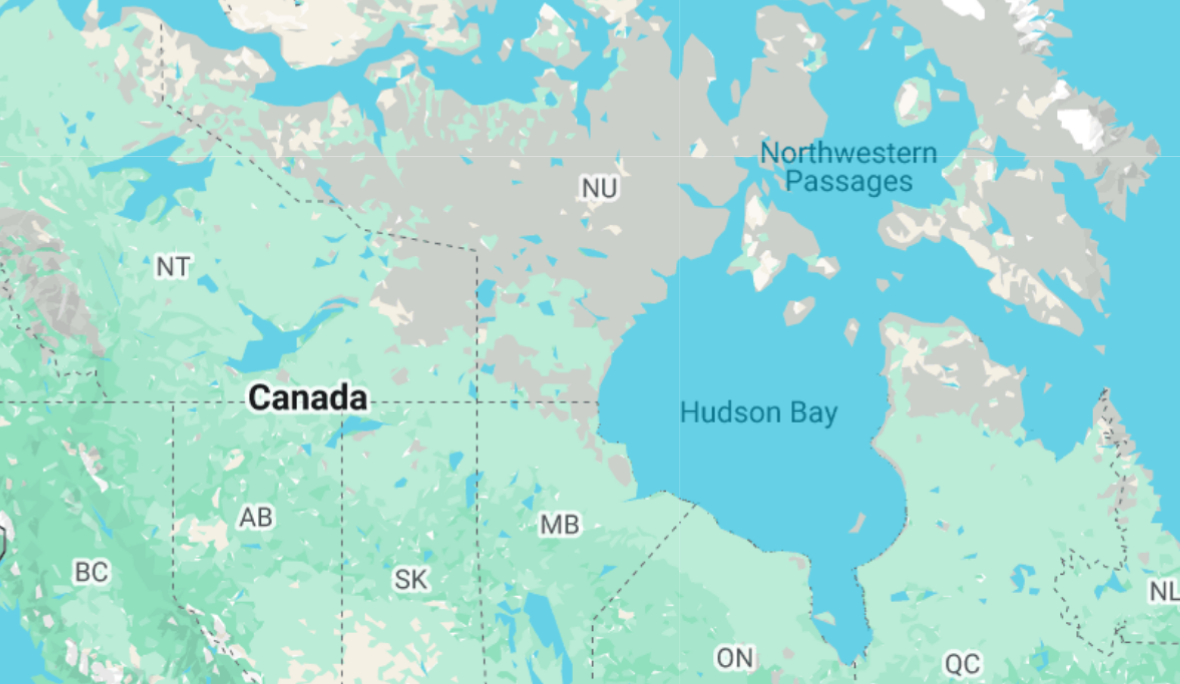 click on "To activate drag with keyboard, press Alt + Enter. Once in keyboard drag state, use the arrow keys to move the marker. To complete the drag, press the Enter key. To cancel, press Escape." at bounding box center (590, 500) 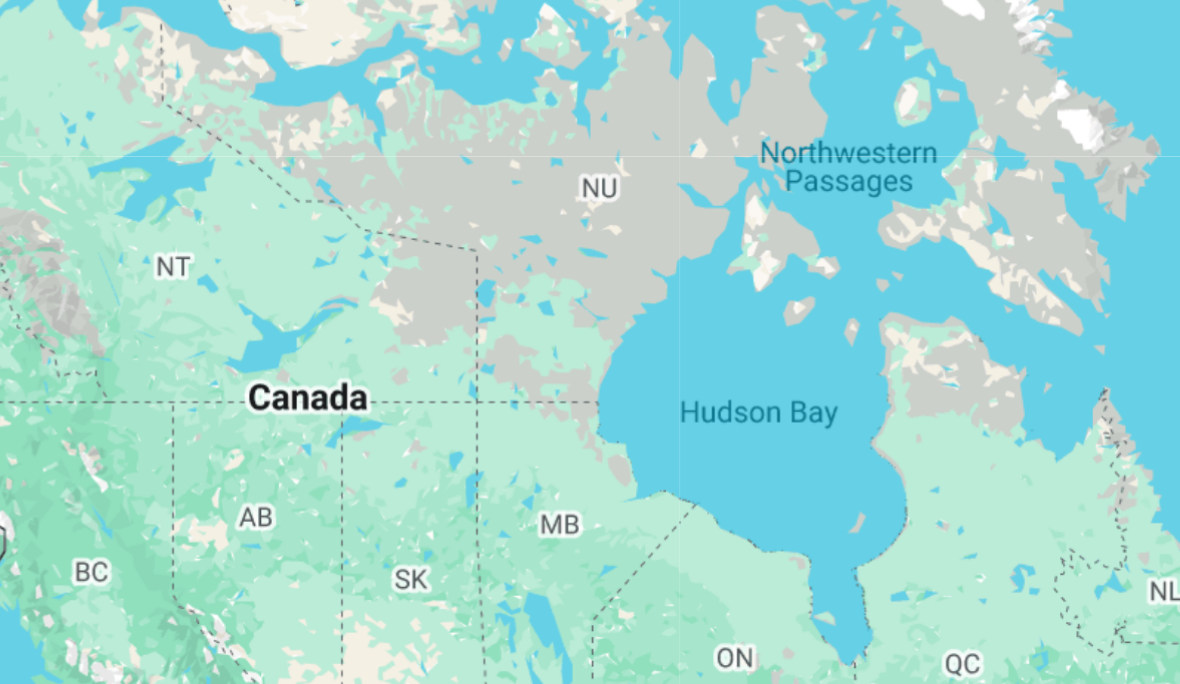 click on "To activate drag with keyboard, press Alt + Enter. Once in keyboard drag state, use the arrow keys to move the marker. To complete the drag, press the Enter key. To cancel, press Escape." at bounding box center [590, 500] 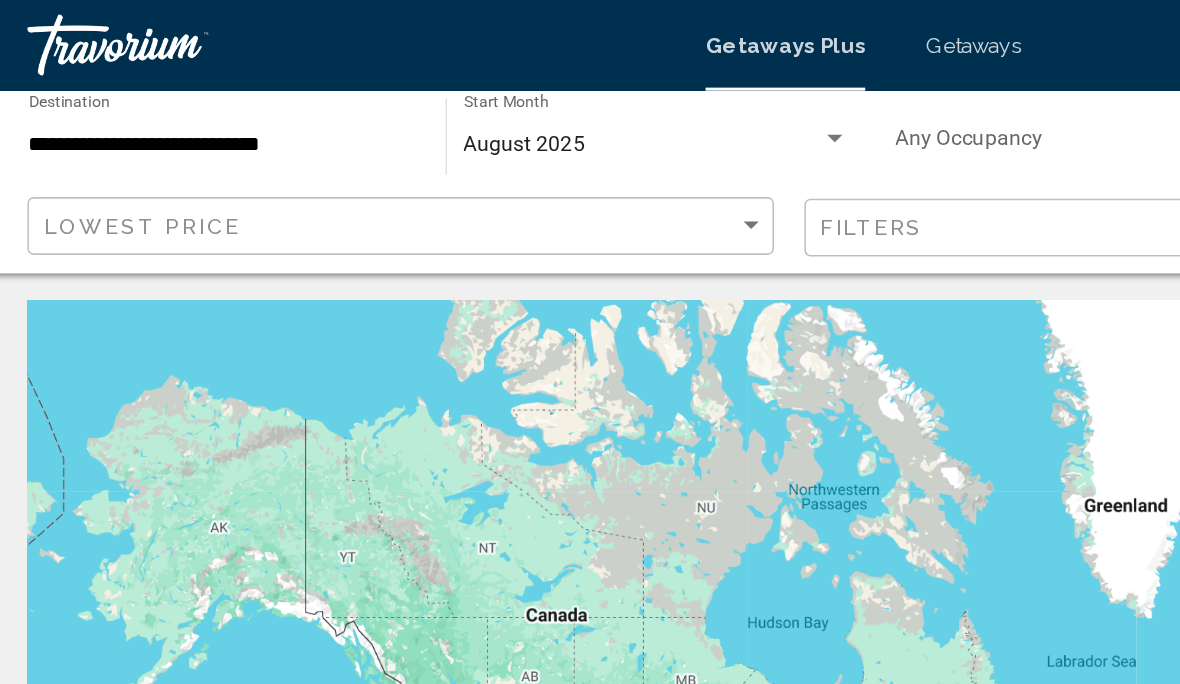 scroll, scrollTop: 0, scrollLeft: 0, axis: both 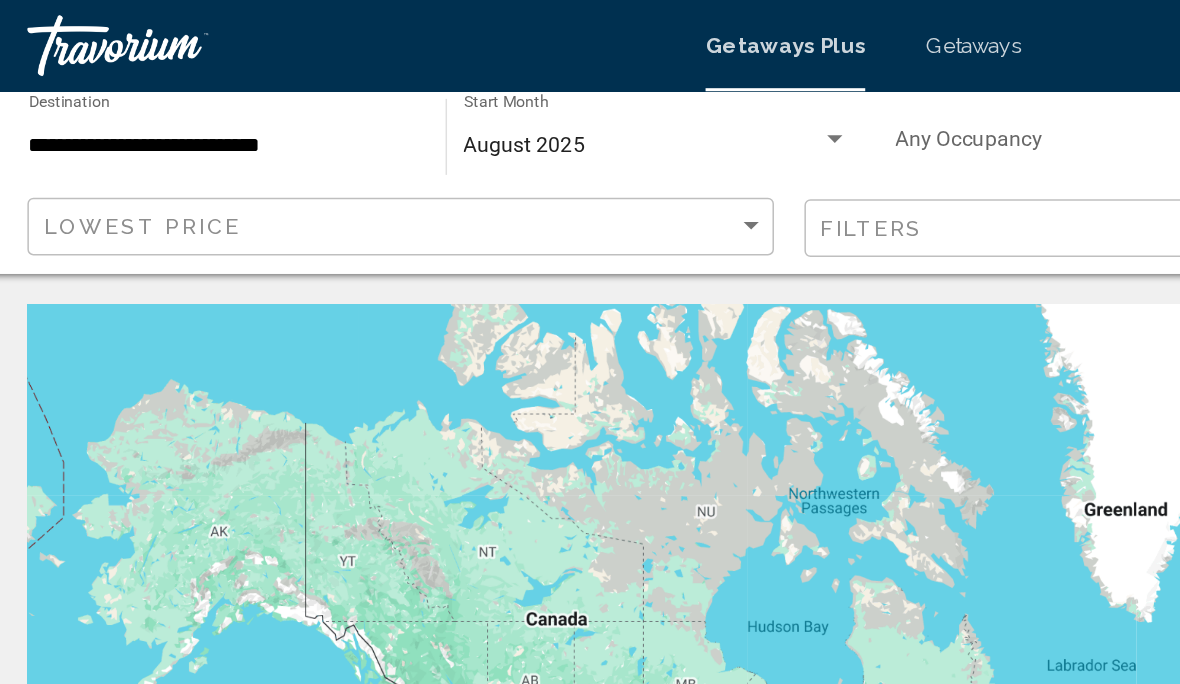 click on "Getaways" at bounding box center [662, 30] 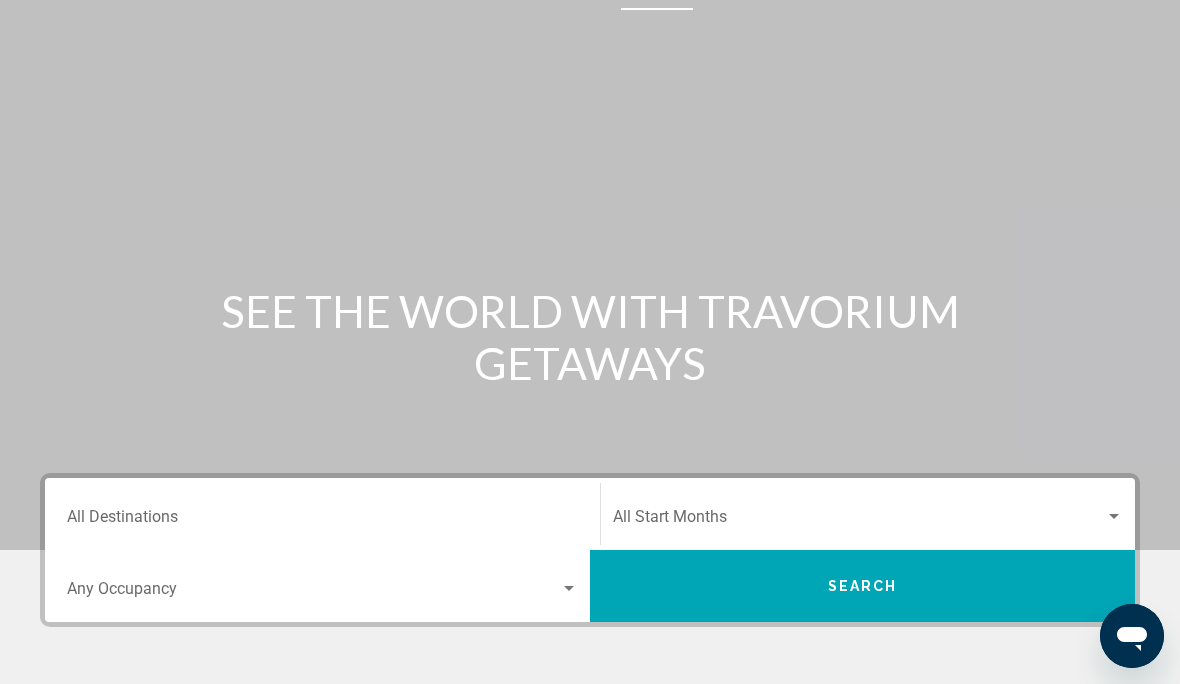 scroll, scrollTop: 69, scrollLeft: 0, axis: vertical 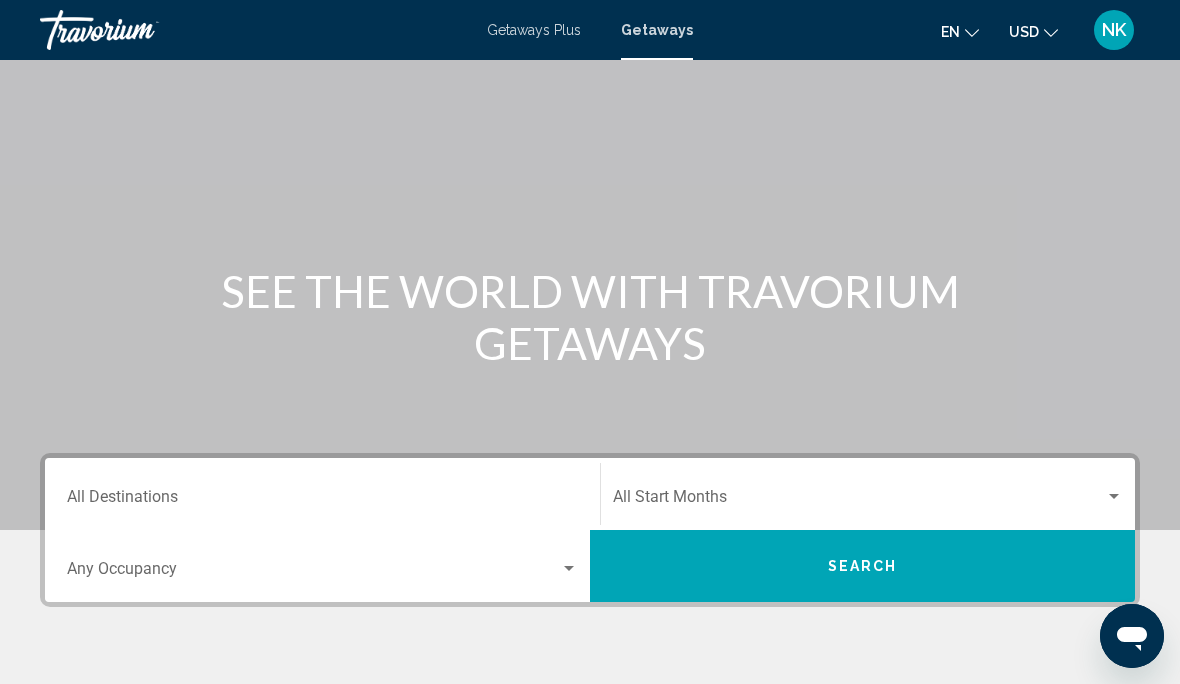 click on "Destination All Destinations" at bounding box center [322, 501] 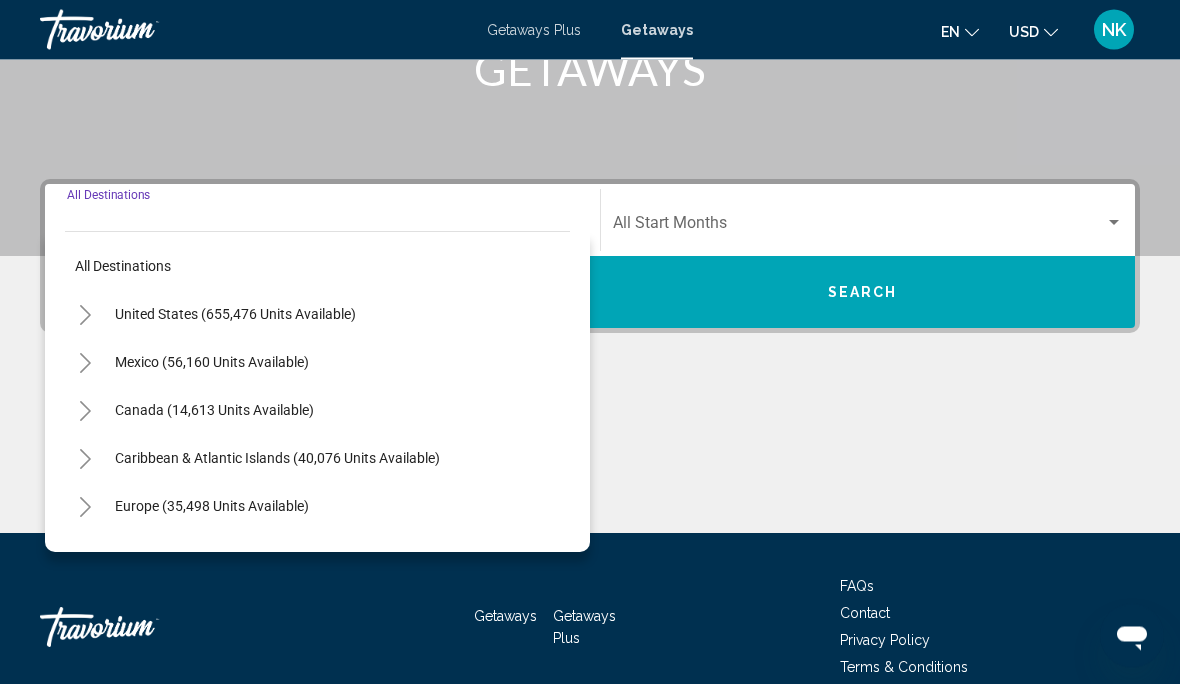 scroll, scrollTop: 360, scrollLeft: 0, axis: vertical 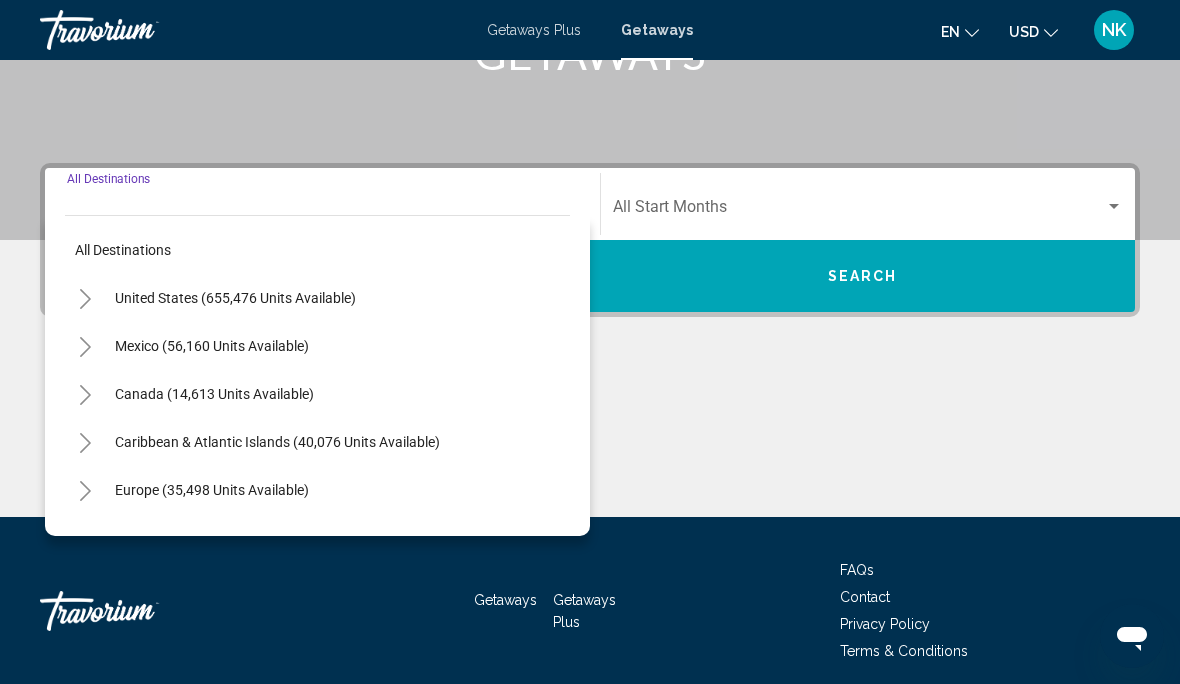 click on "Canada (14,613 units available)" at bounding box center [277, 442] 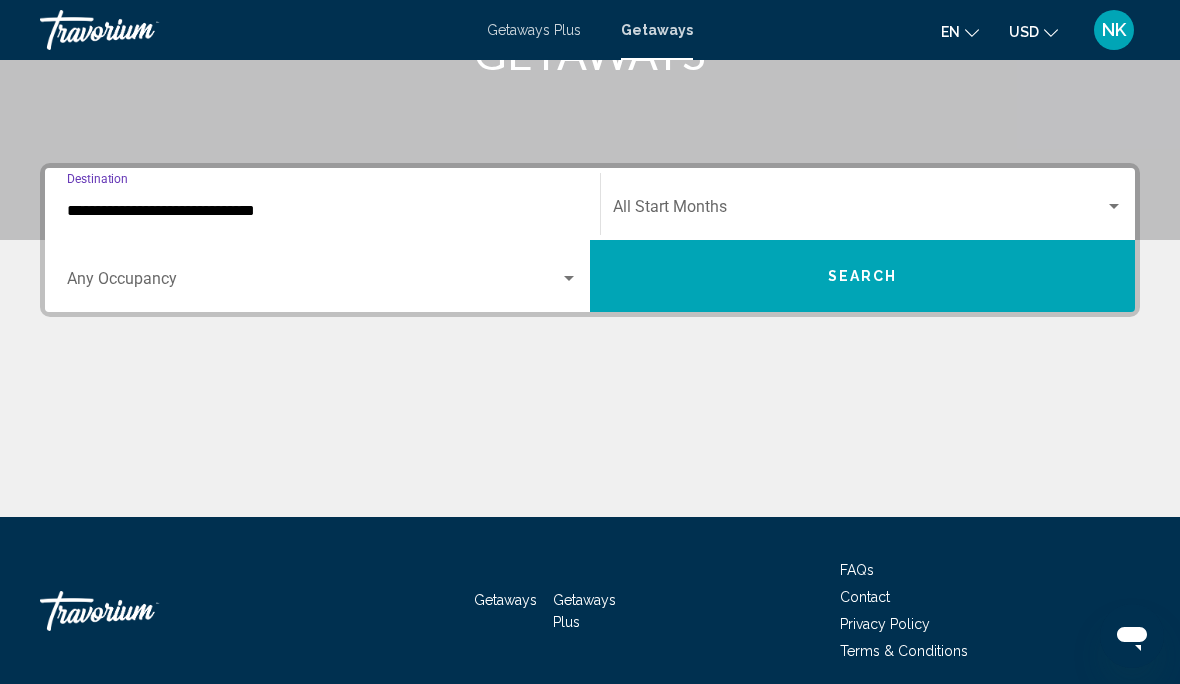 click at bounding box center [859, 211] 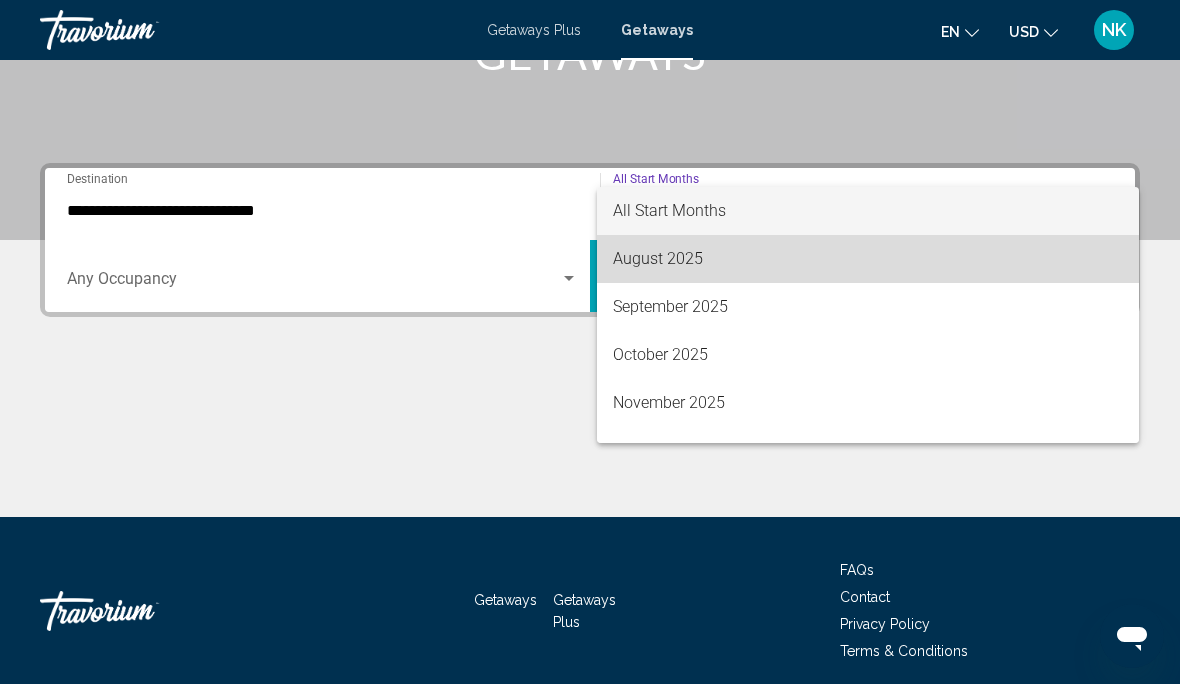 click on "August 2025" at bounding box center (868, 259) 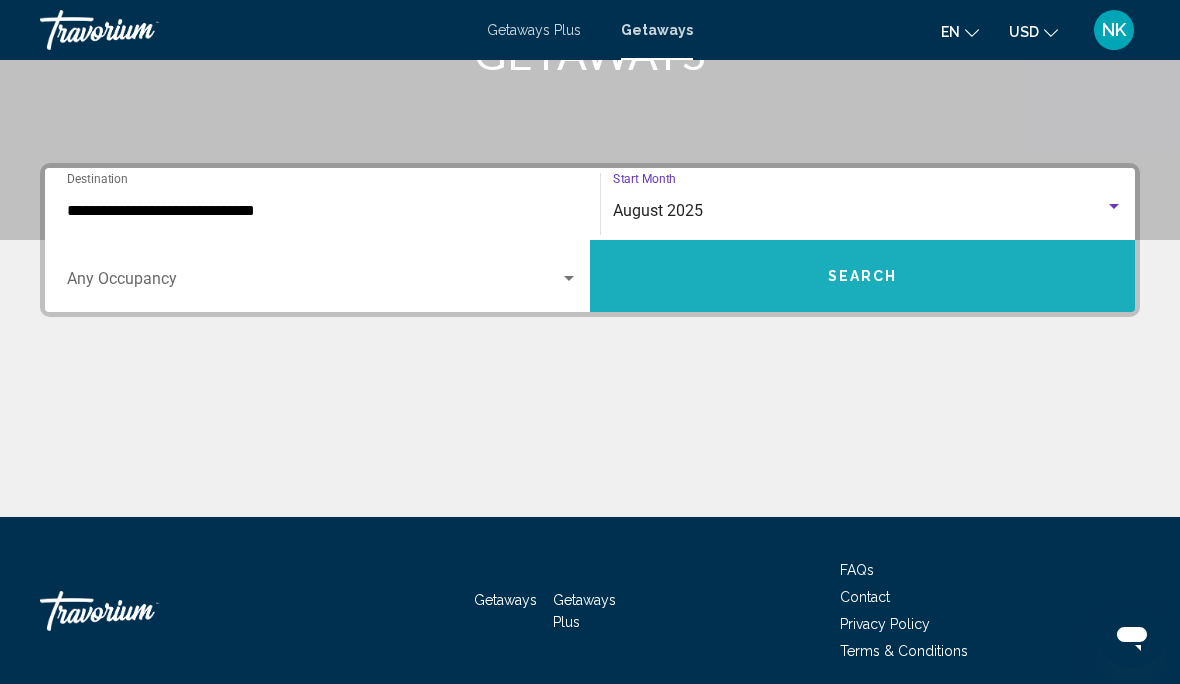 click on "Search" at bounding box center [862, 276] 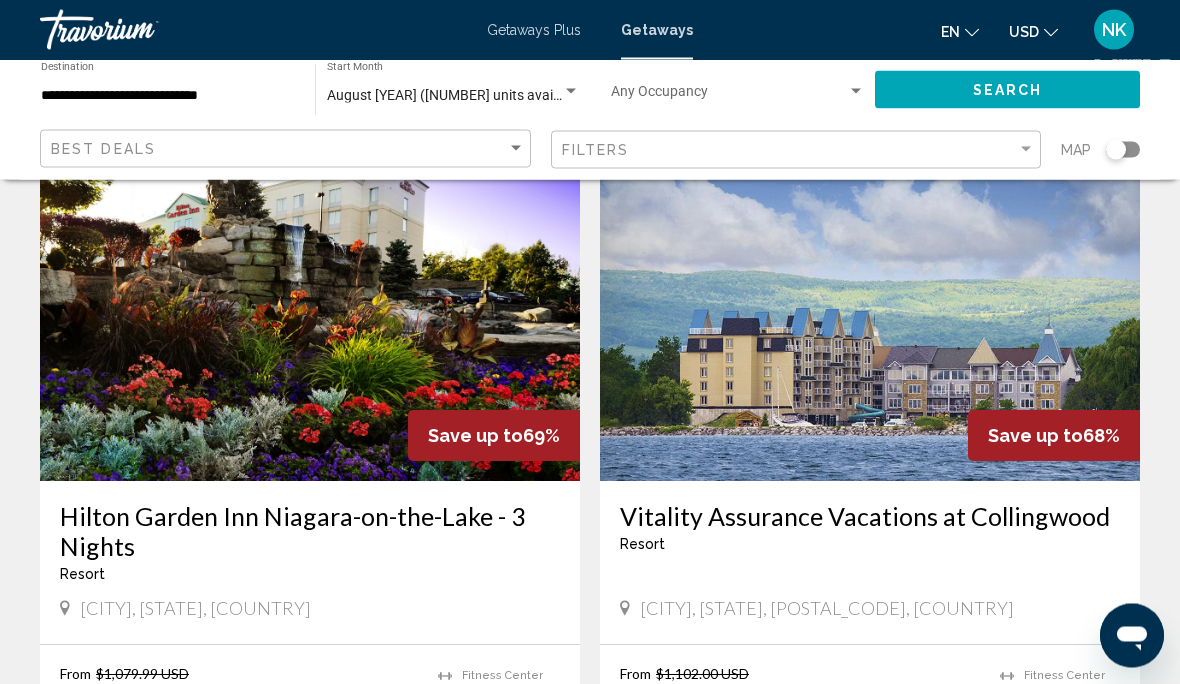 scroll, scrollTop: 0, scrollLeft: 0, axis: both 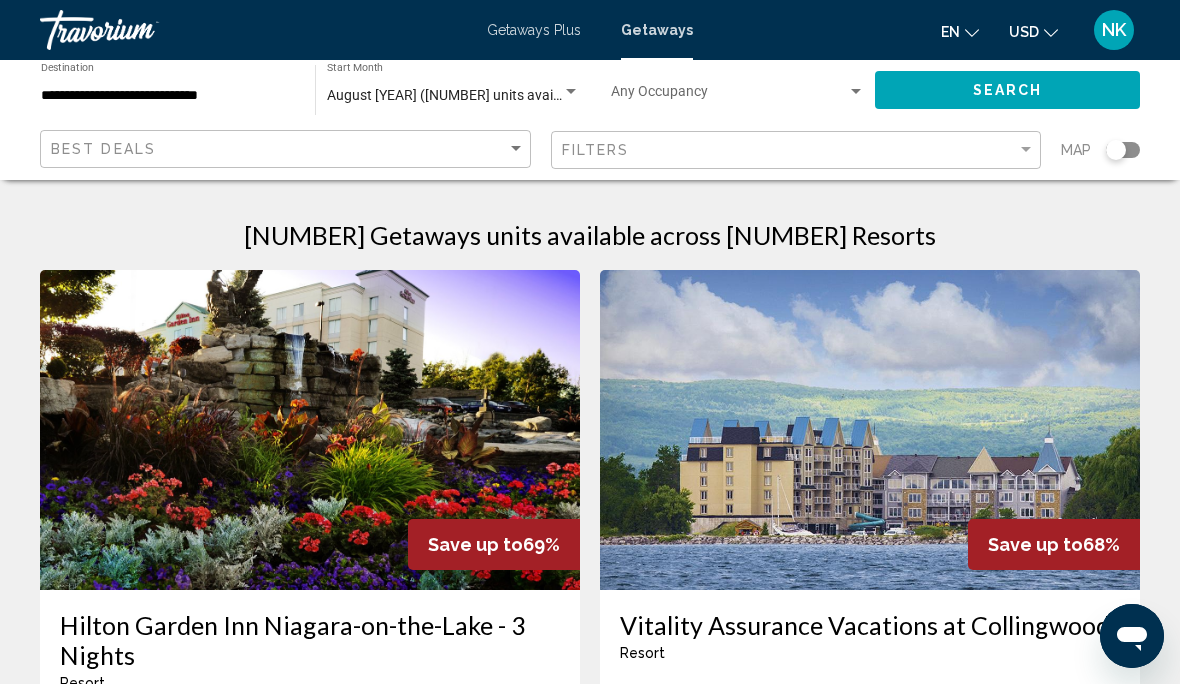 click on "Map" 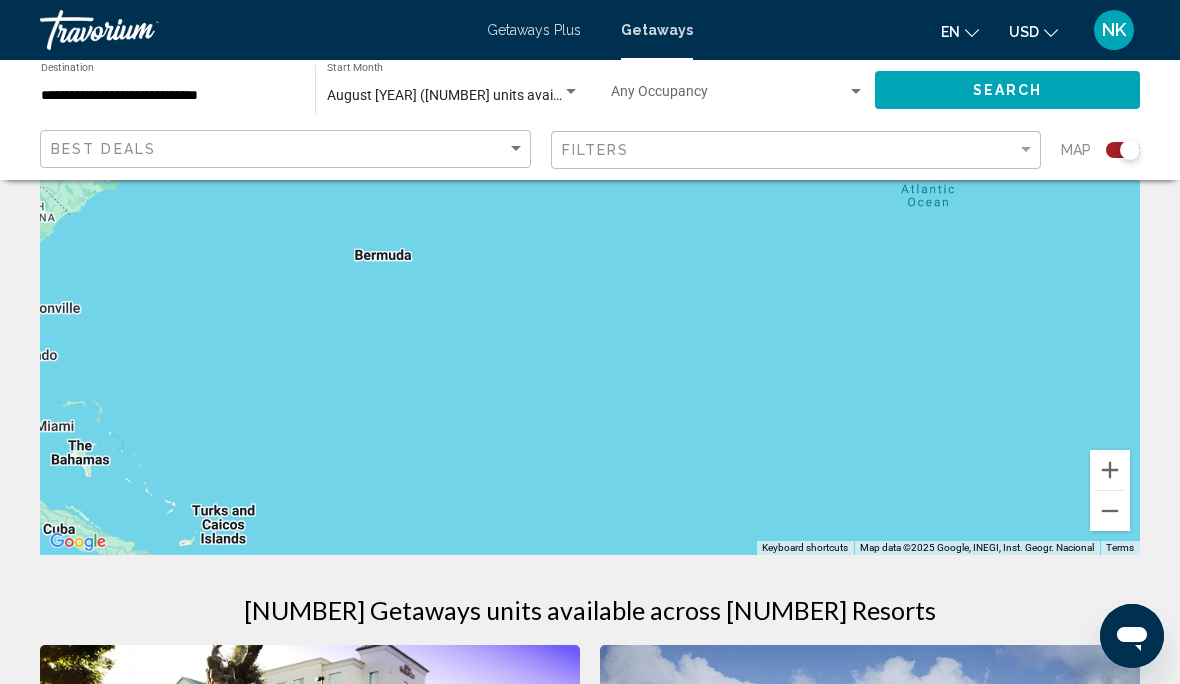 scroll, scrollTop: 254, scrollLeft: 0, axis: vertical 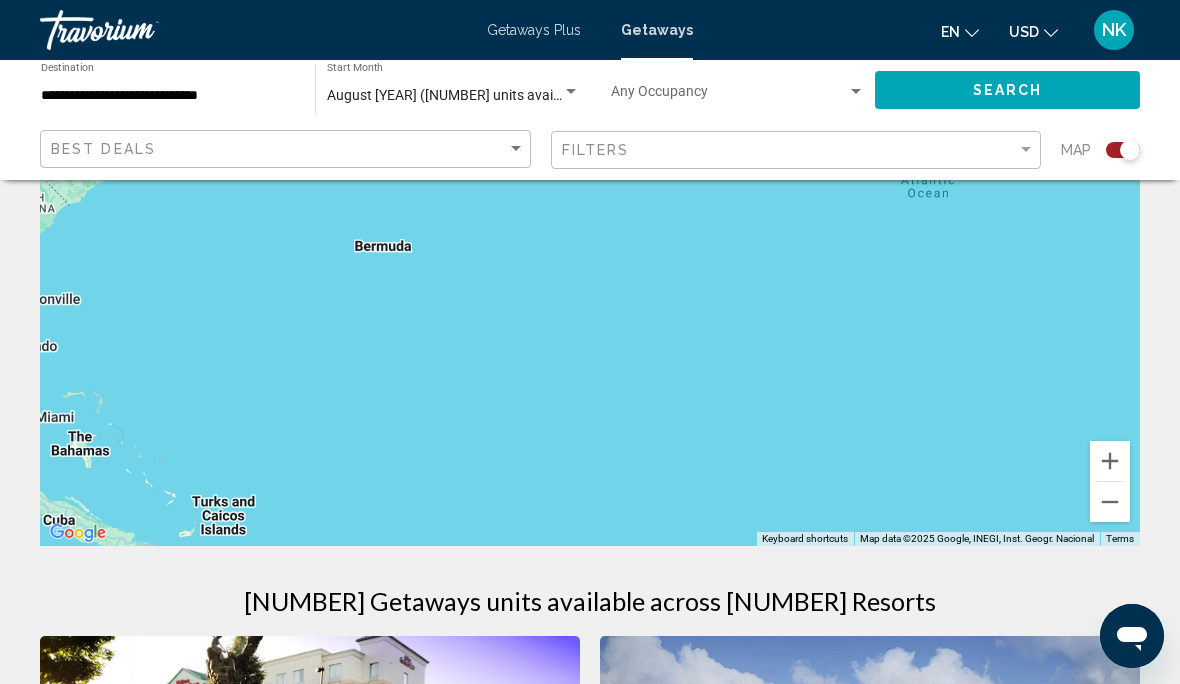 click at bounding box center (1110, 502) 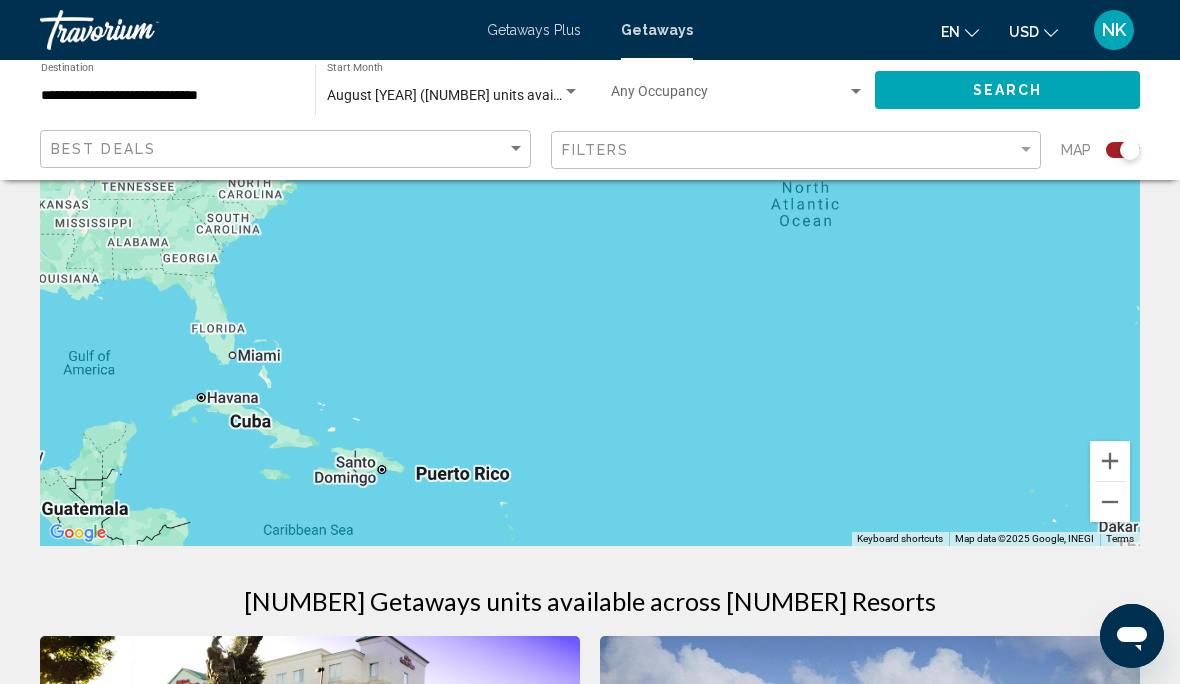 click at bounding box center [1110, 502] 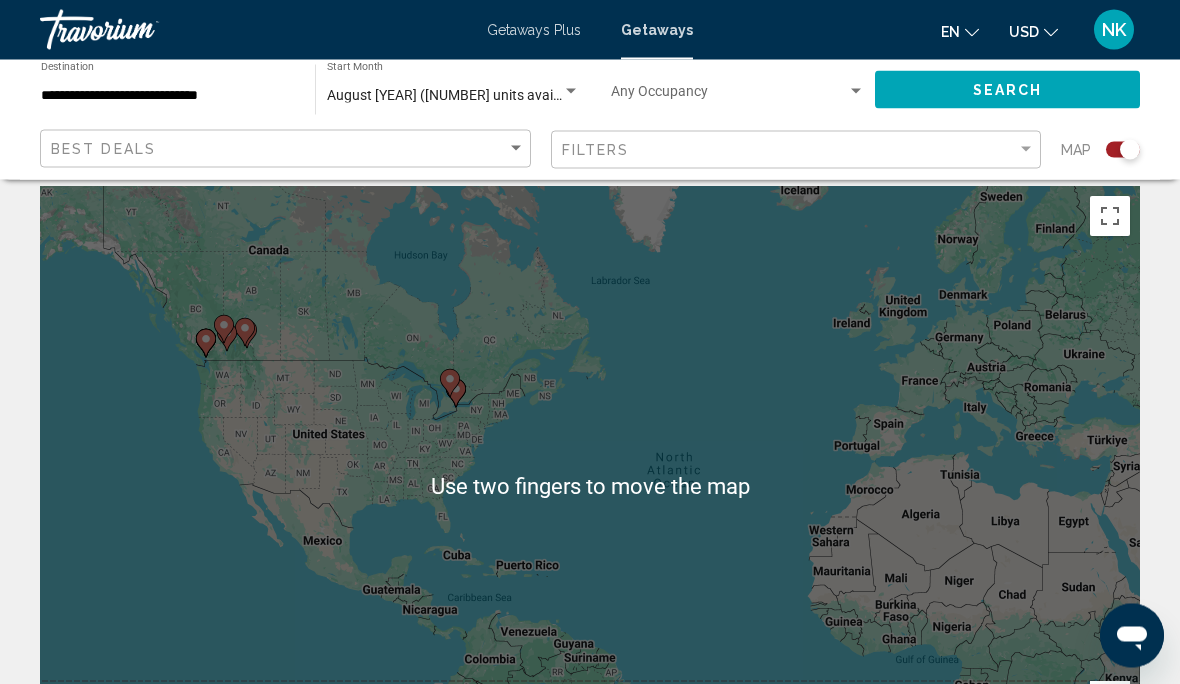 scroll, scrollTop: 19, scrollLeft: 0, axis: vertical 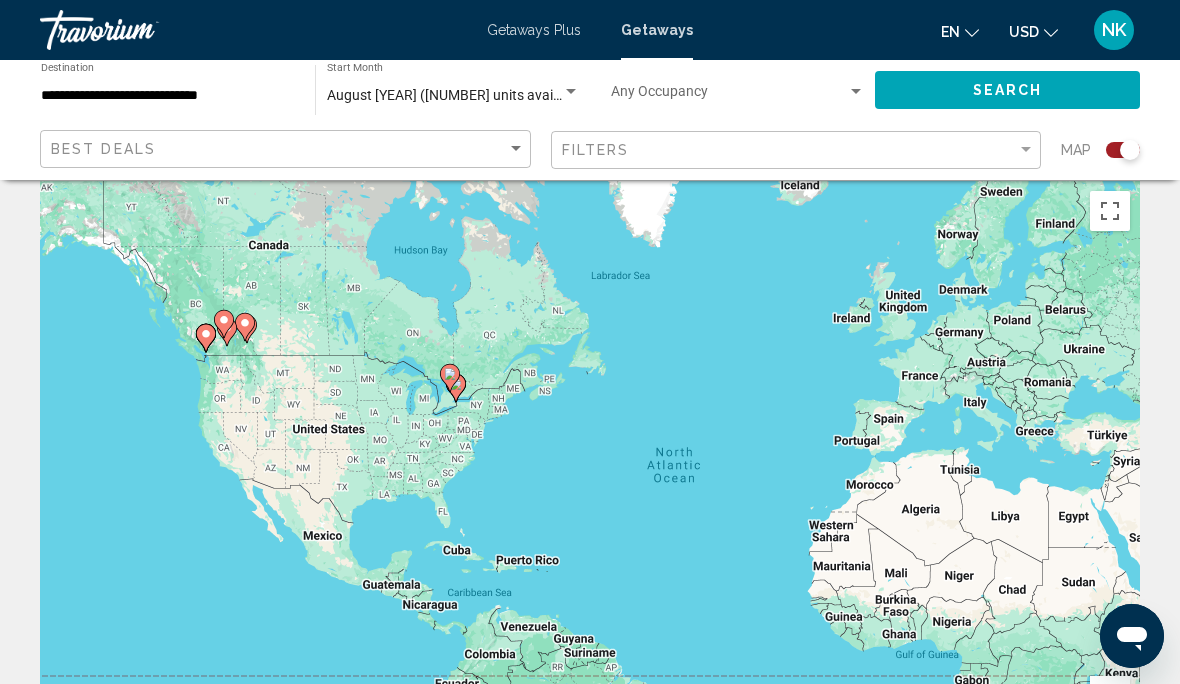 click 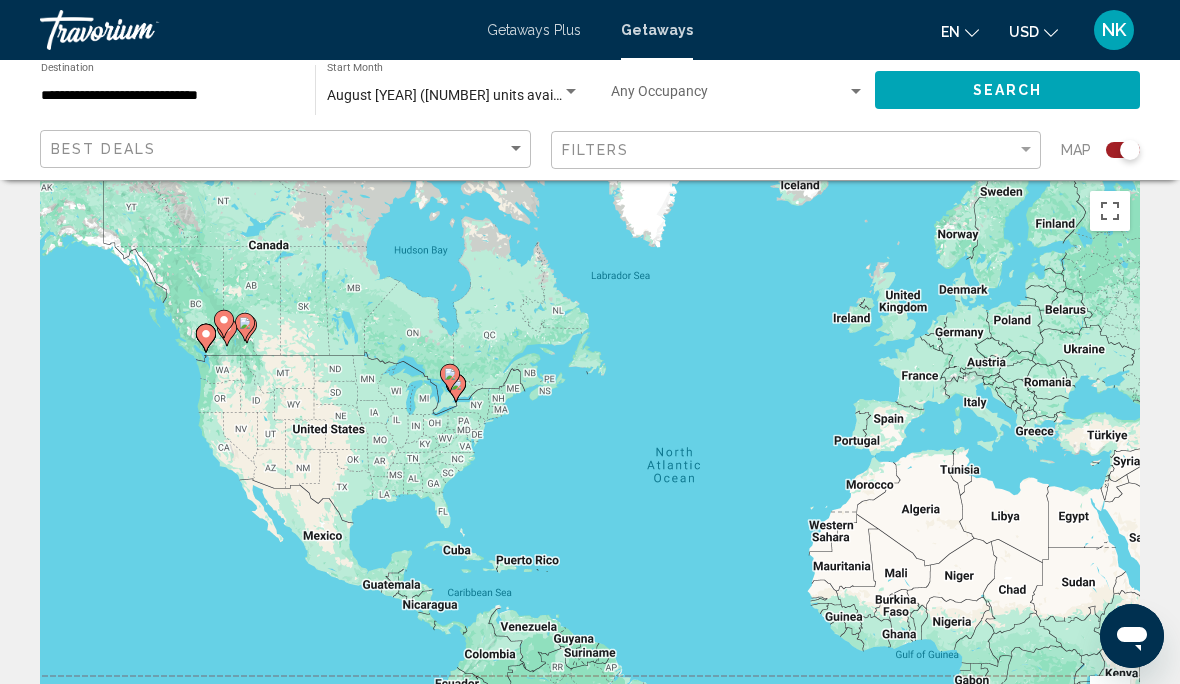 scroll, scrollTop: 38, scrollLeft: 0, axis: vertical 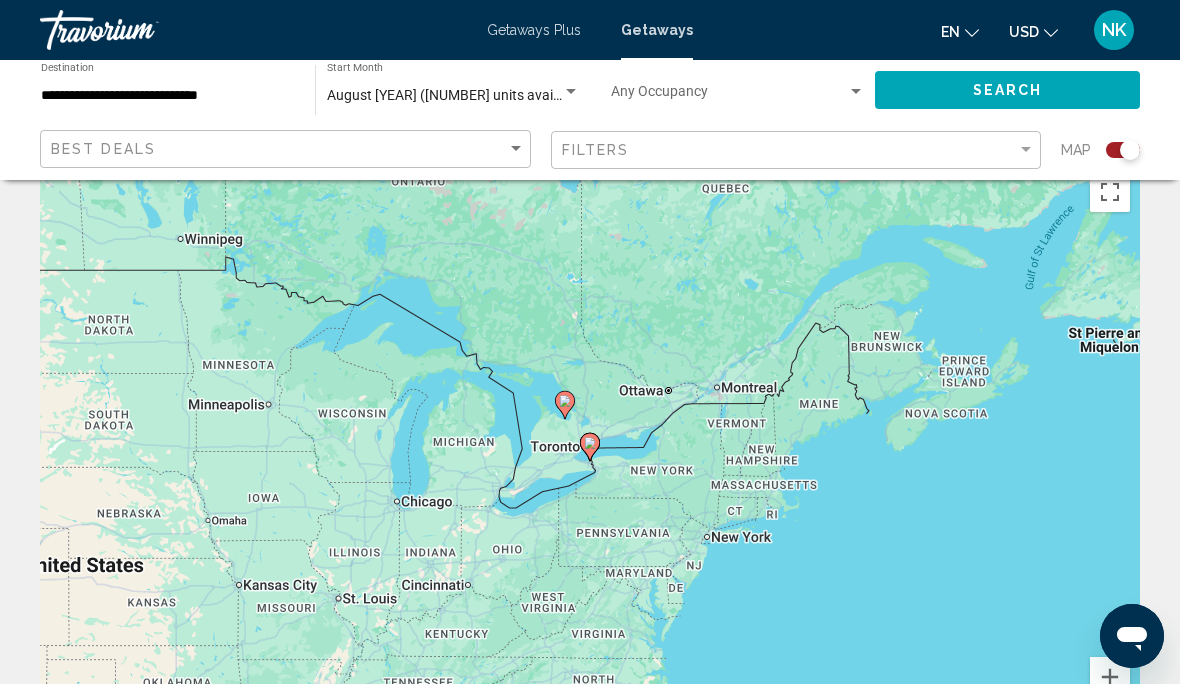 type on "**********" 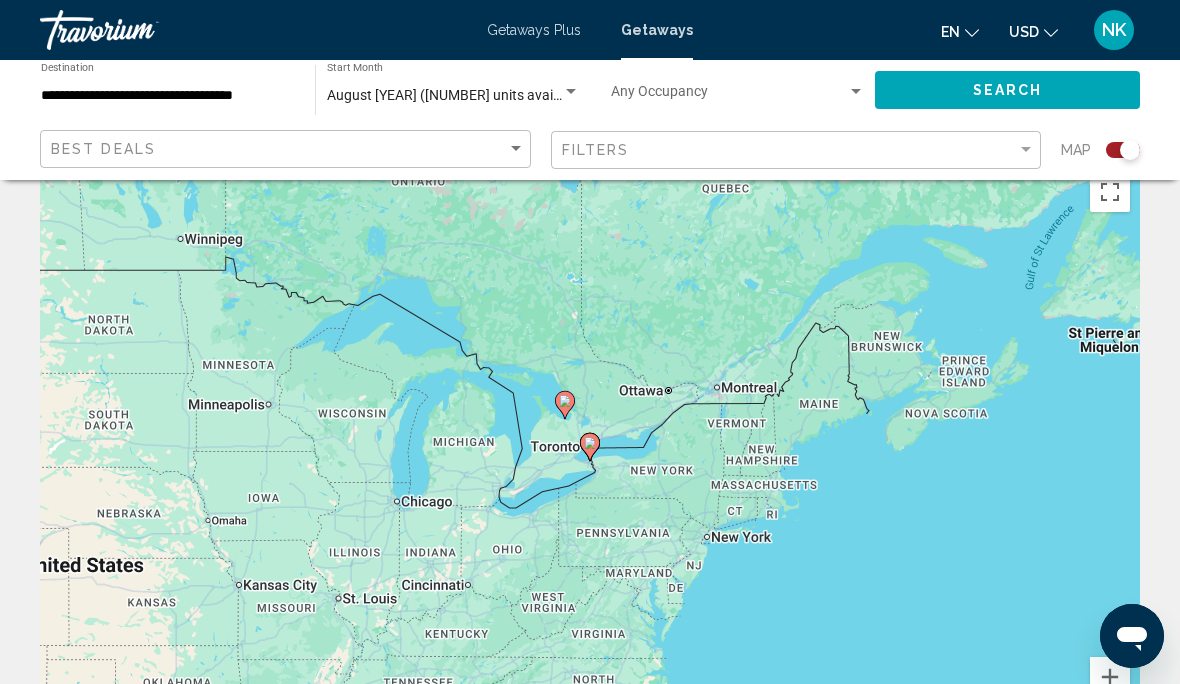 click at bounding box center (590, 447) 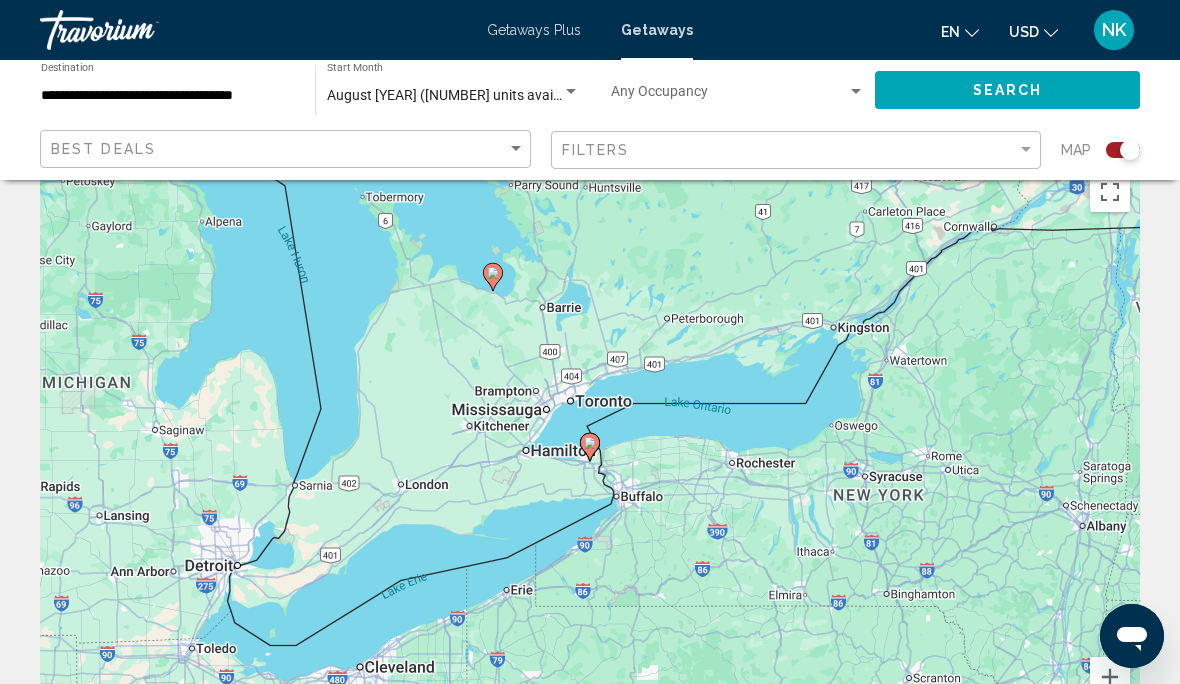 click at bounding box center (590, 447) 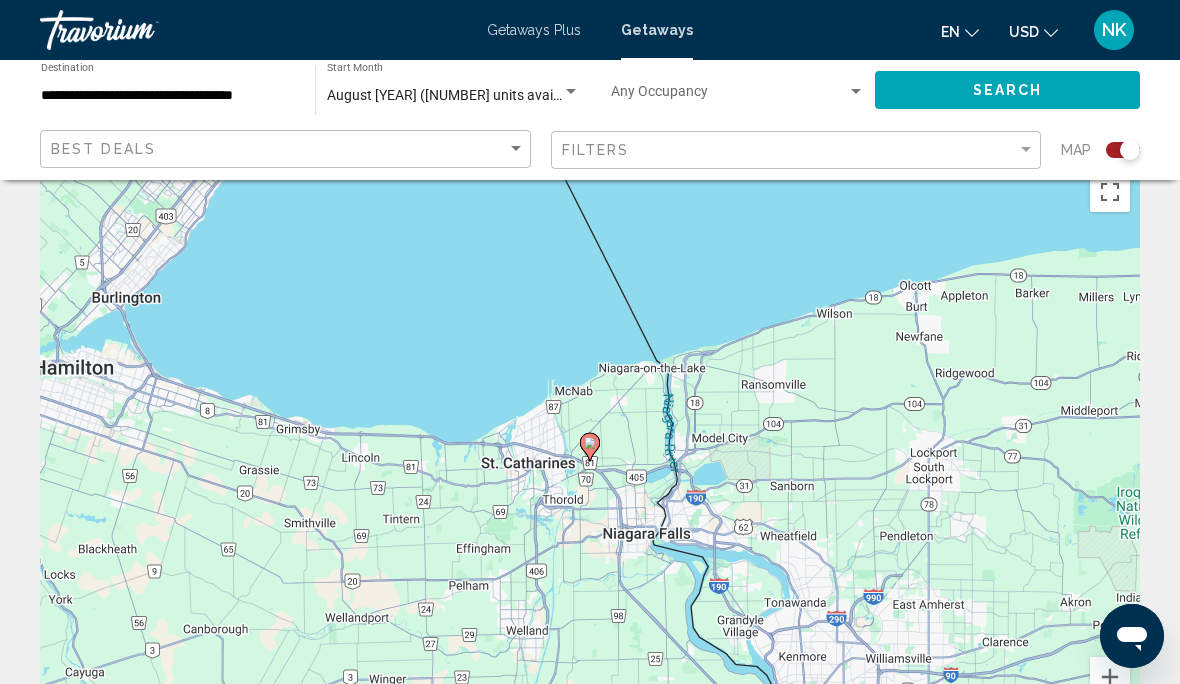 click at bounding box center (590, 447) 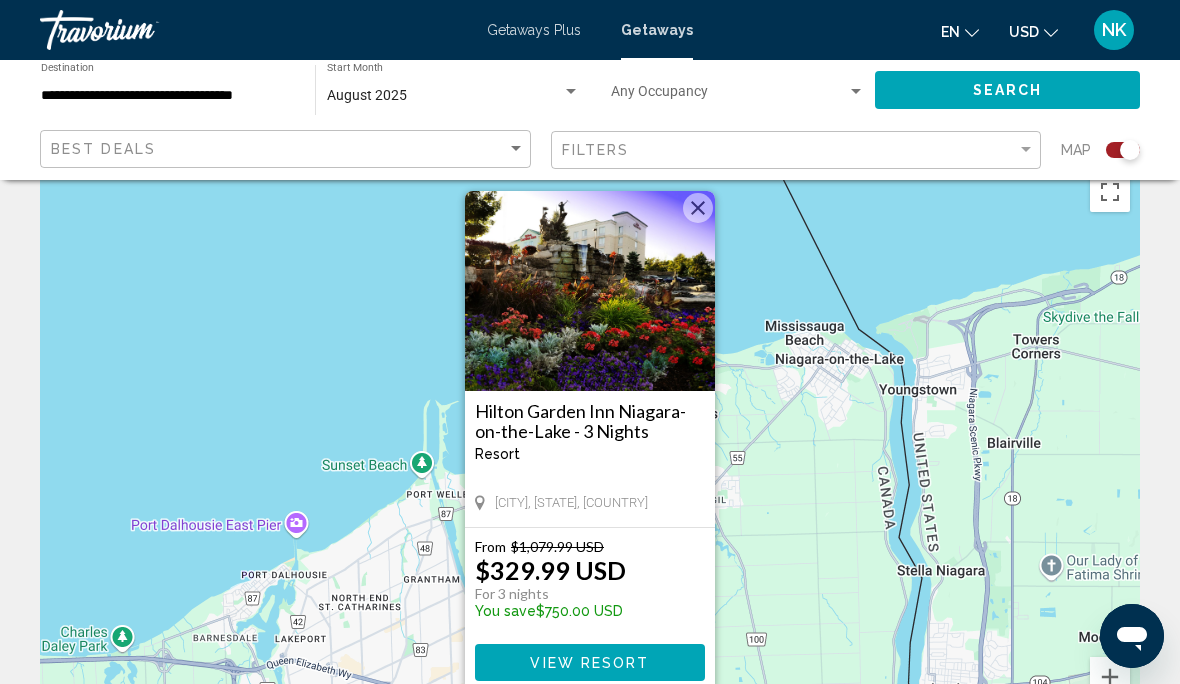 click on "View Resort" at bounding box center (589, 663) 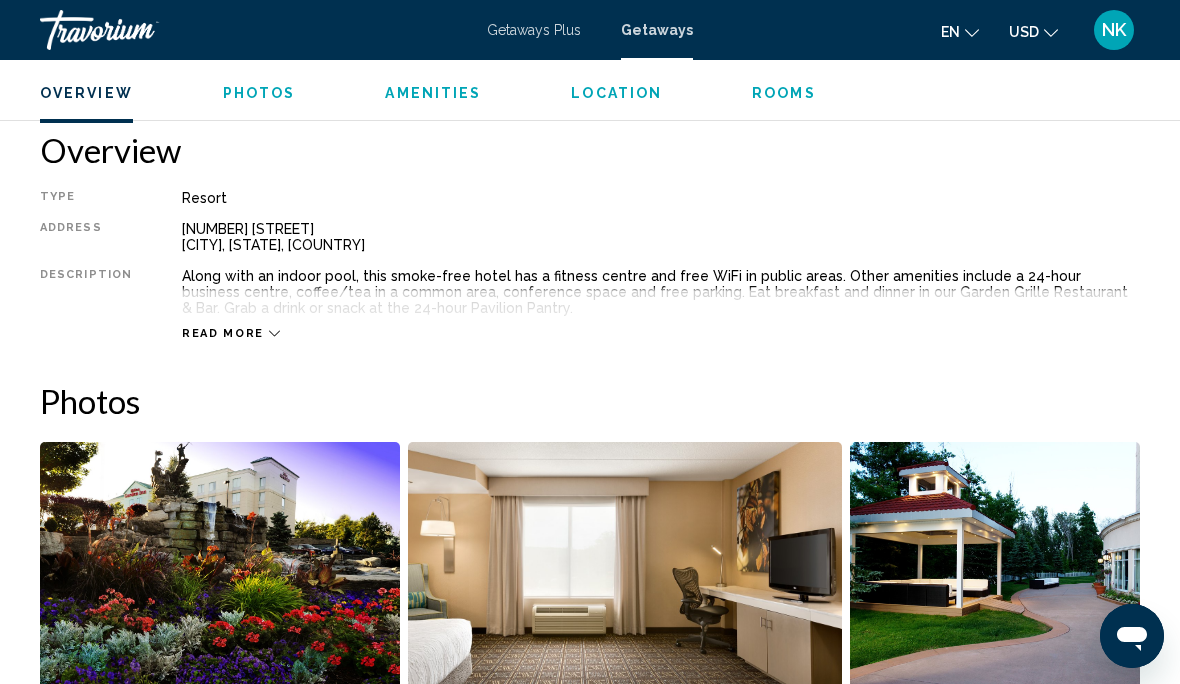 scroll, scrollTop: 982, scrollLeft: 0, axis: vertical 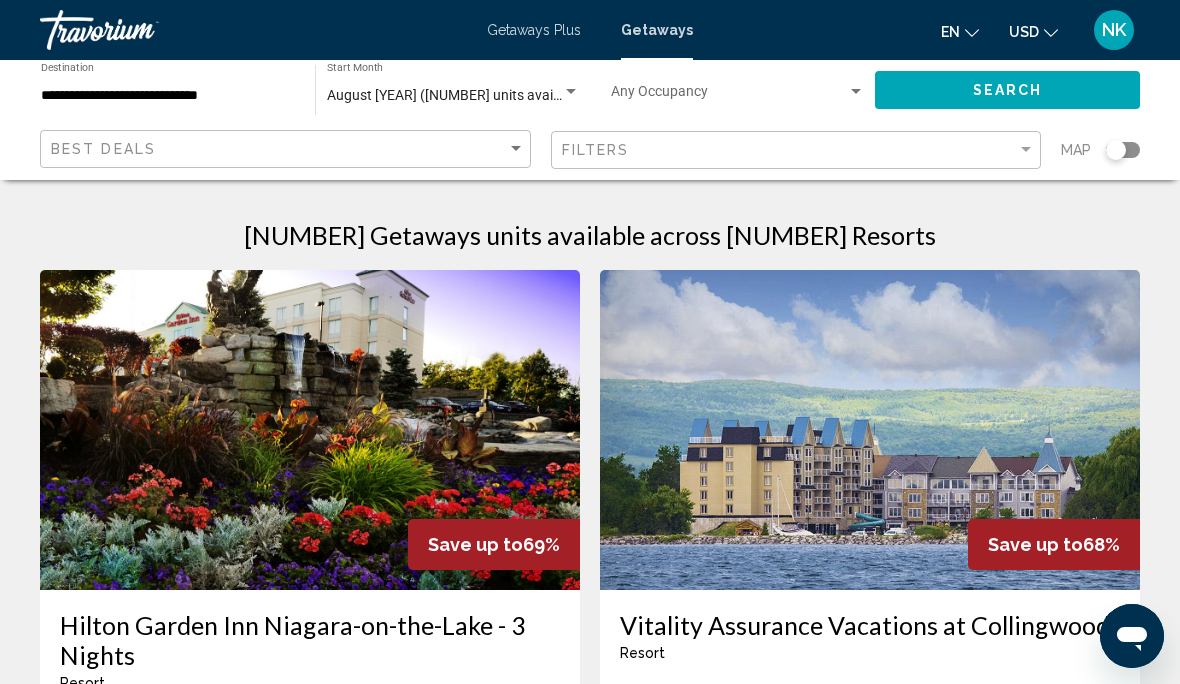 click 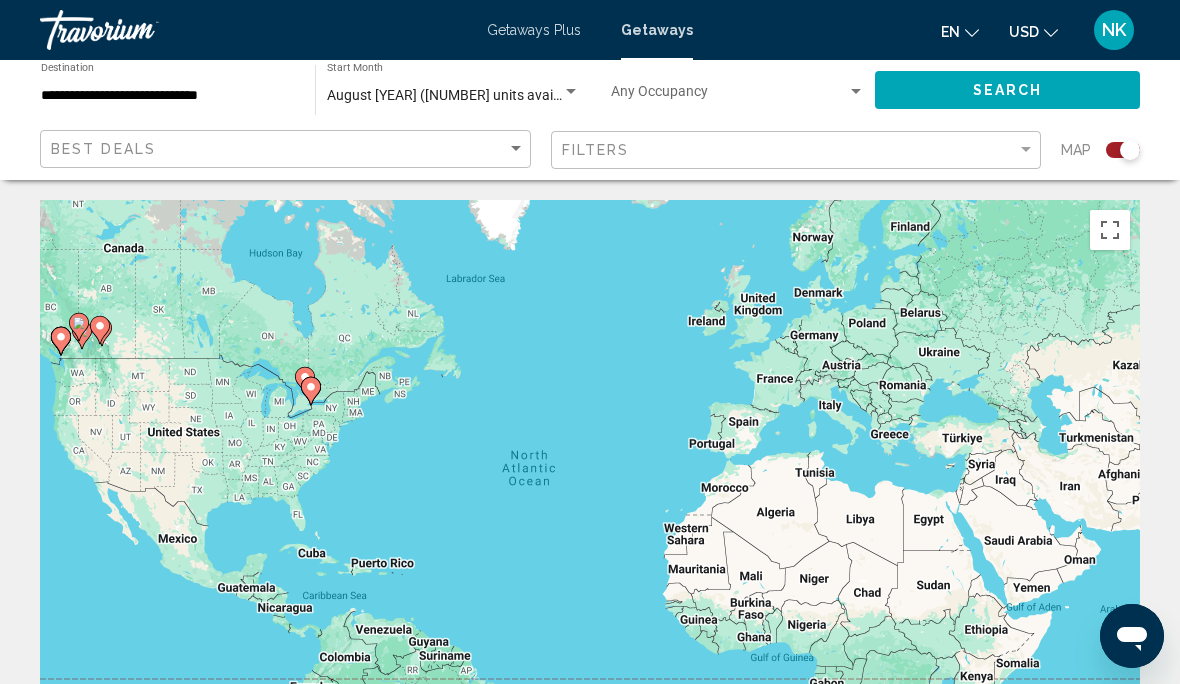 click 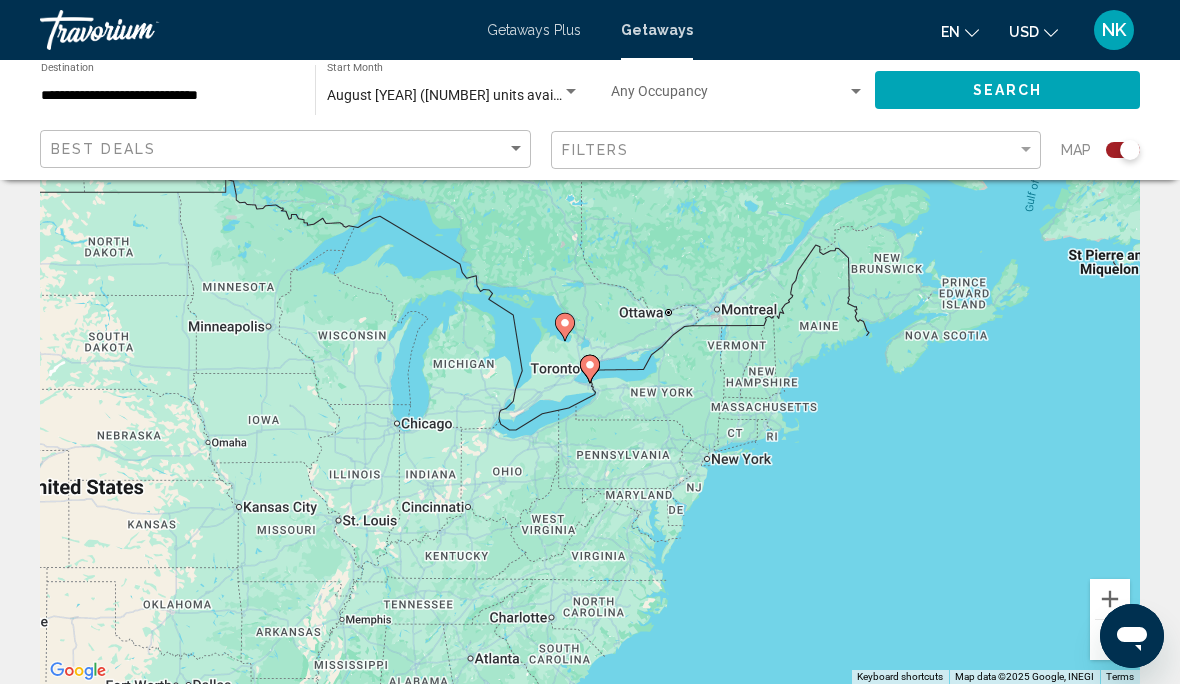 type on "**********" 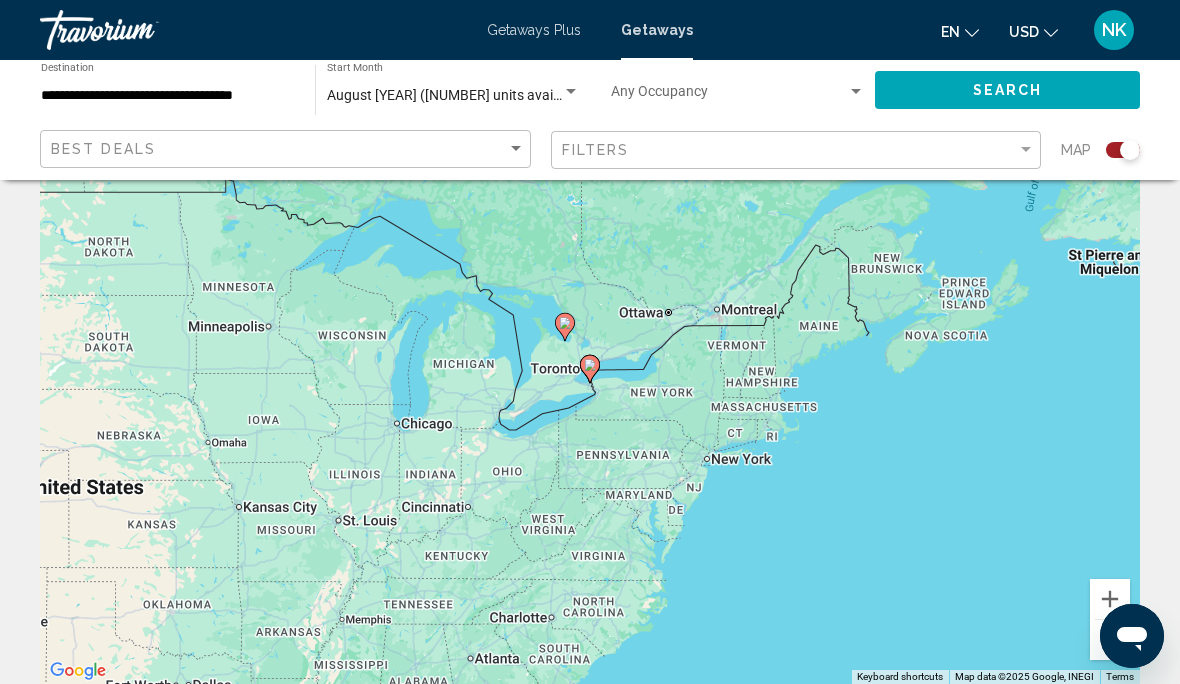 click 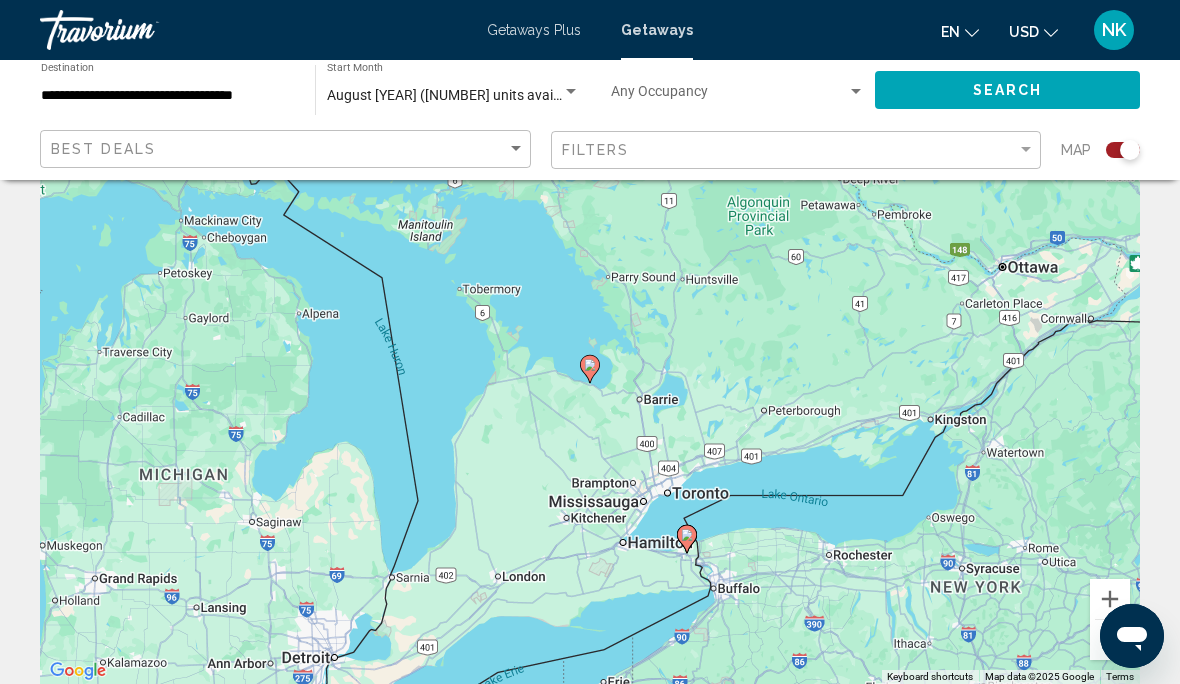 click 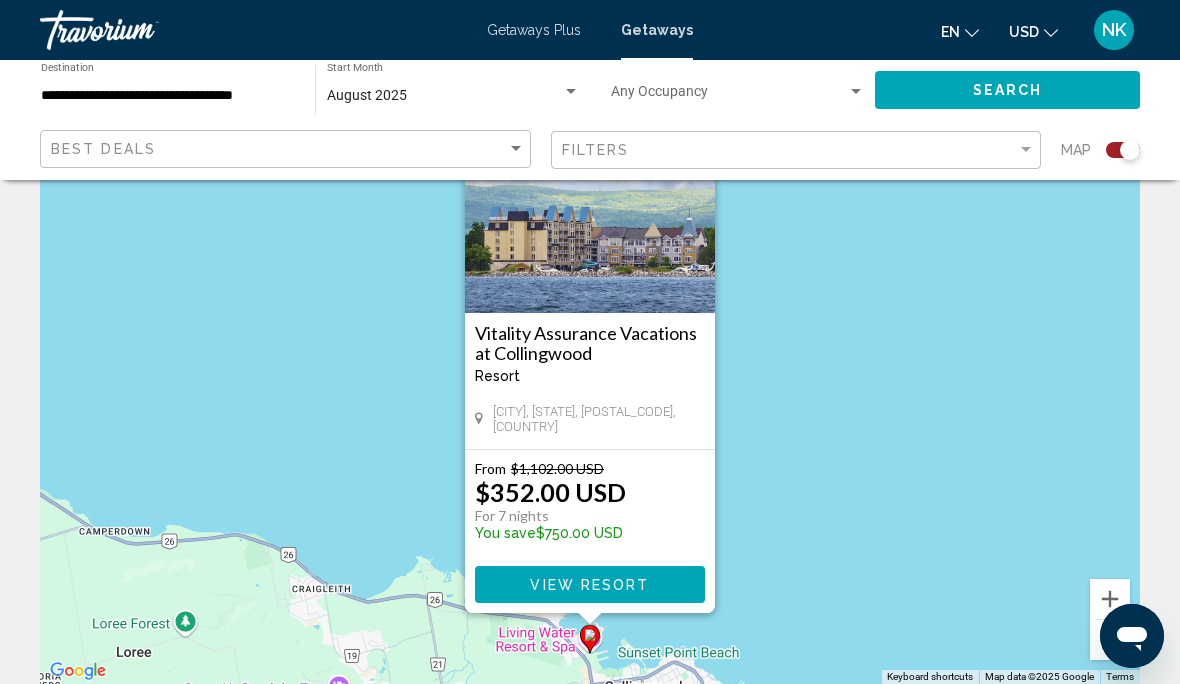 click on "View Resort" at bounding box center (589, 585) 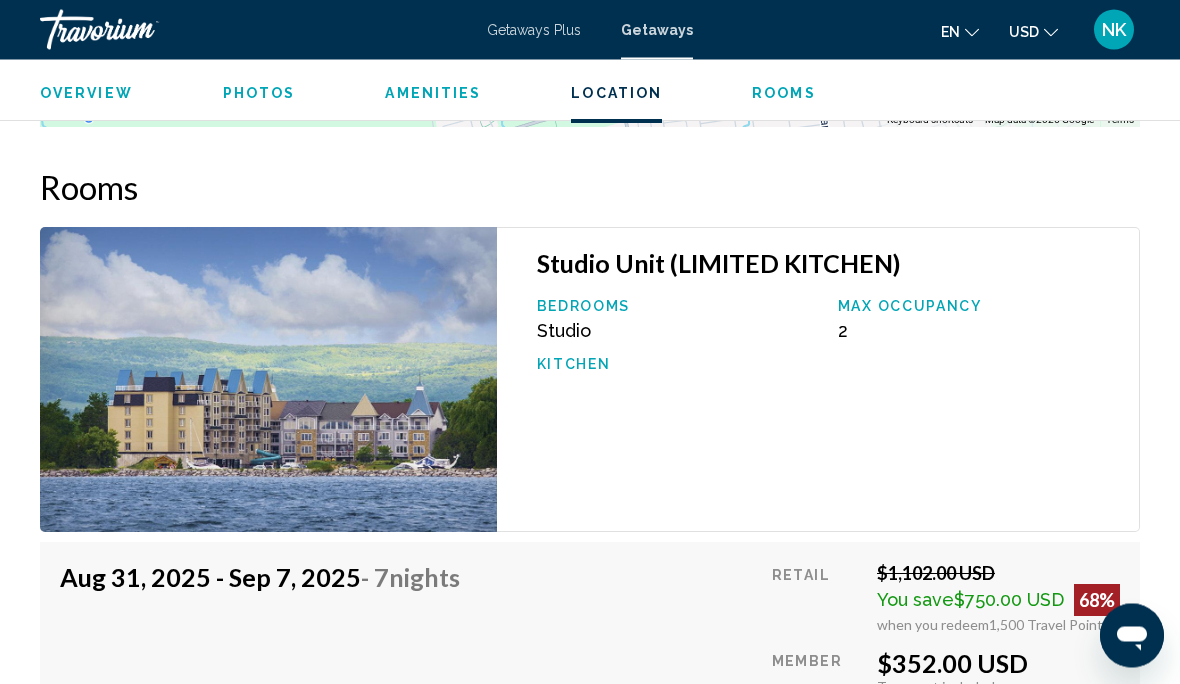 scroll, scrollTop: 3543, scrollLeft: 0, axis: vertical 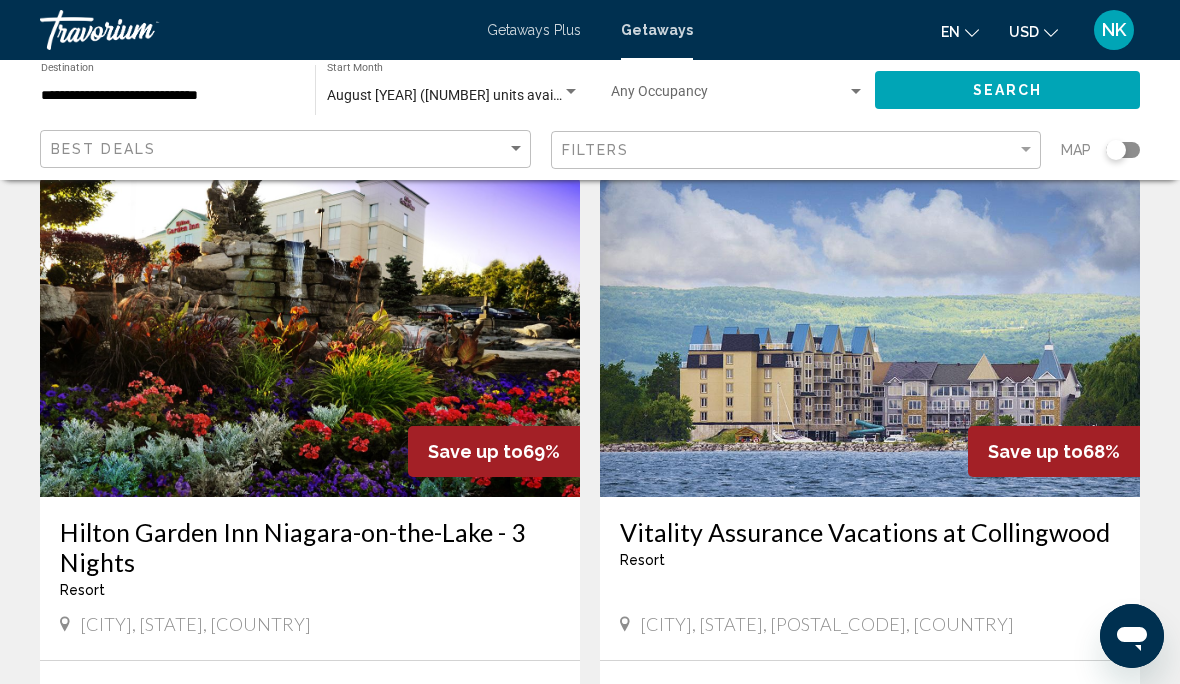 click at bounding box center [310, 337] 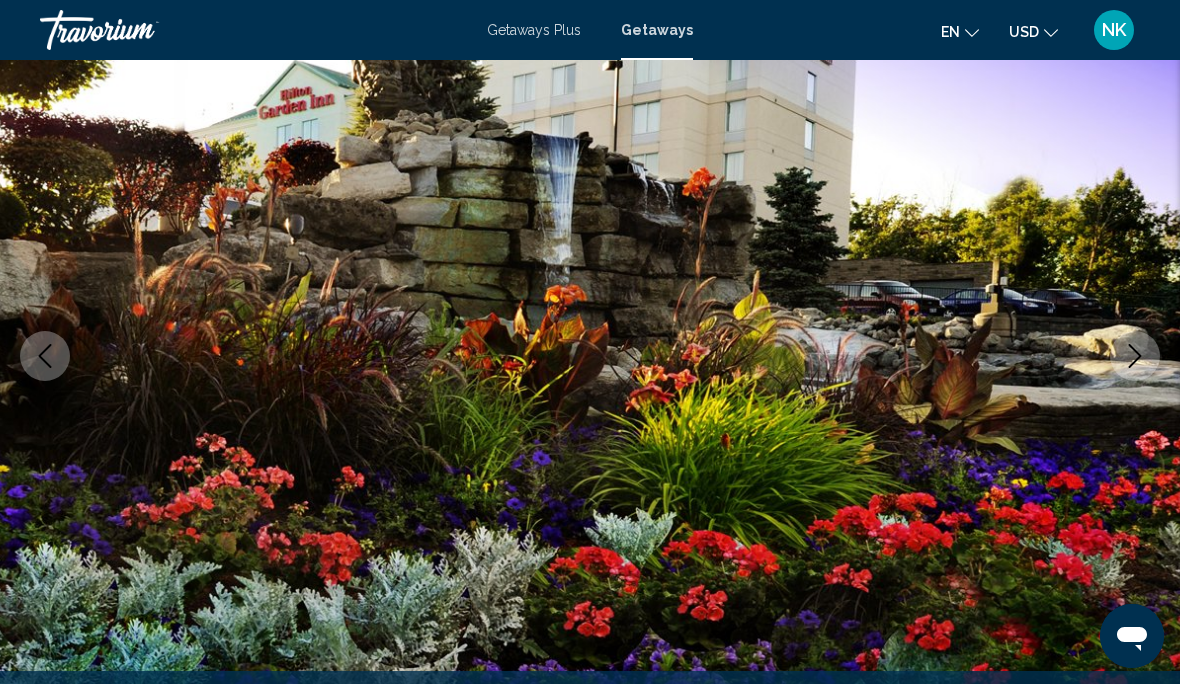 scroll, scrollTop: 0, scrollLeft: 0, axis: both 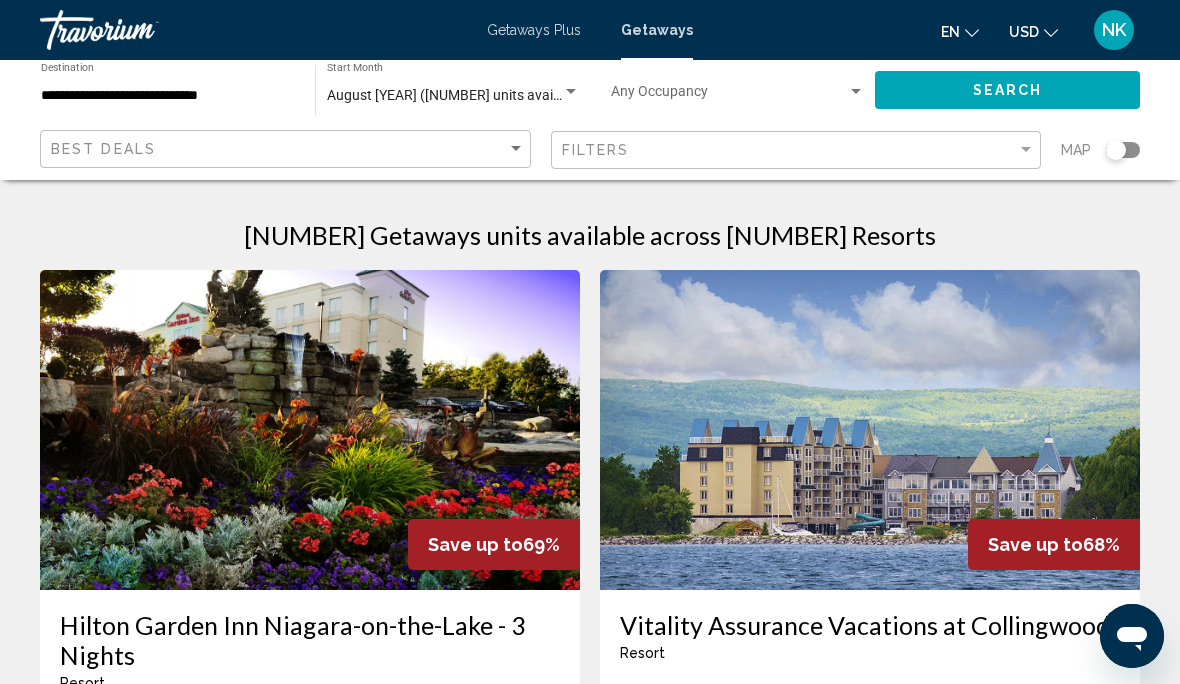 click 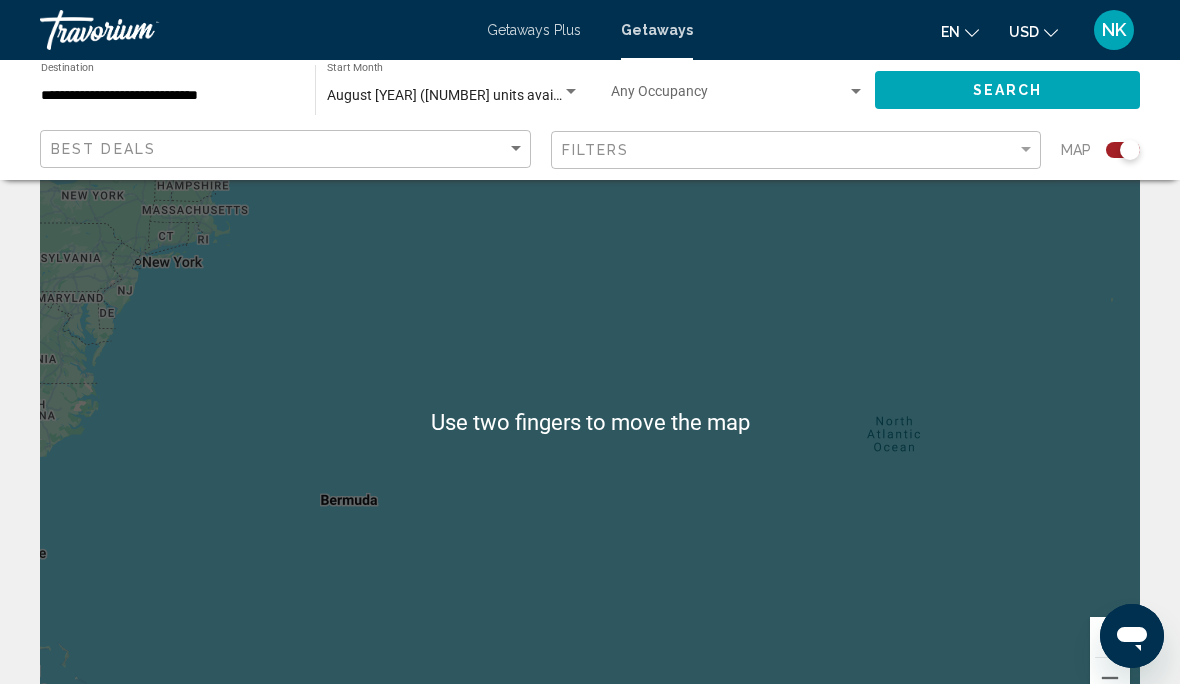 scroll, scrollTop: 81, scrollLeft: 0, axis: vertical 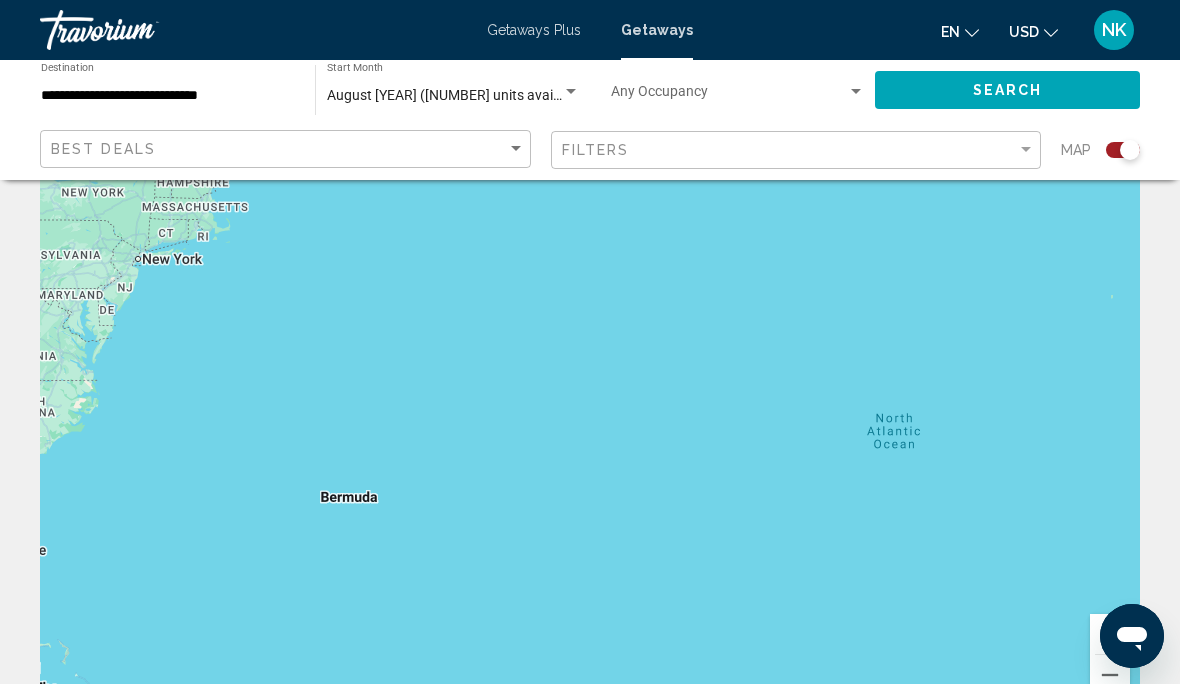 click at bounding box center [1110, 675] 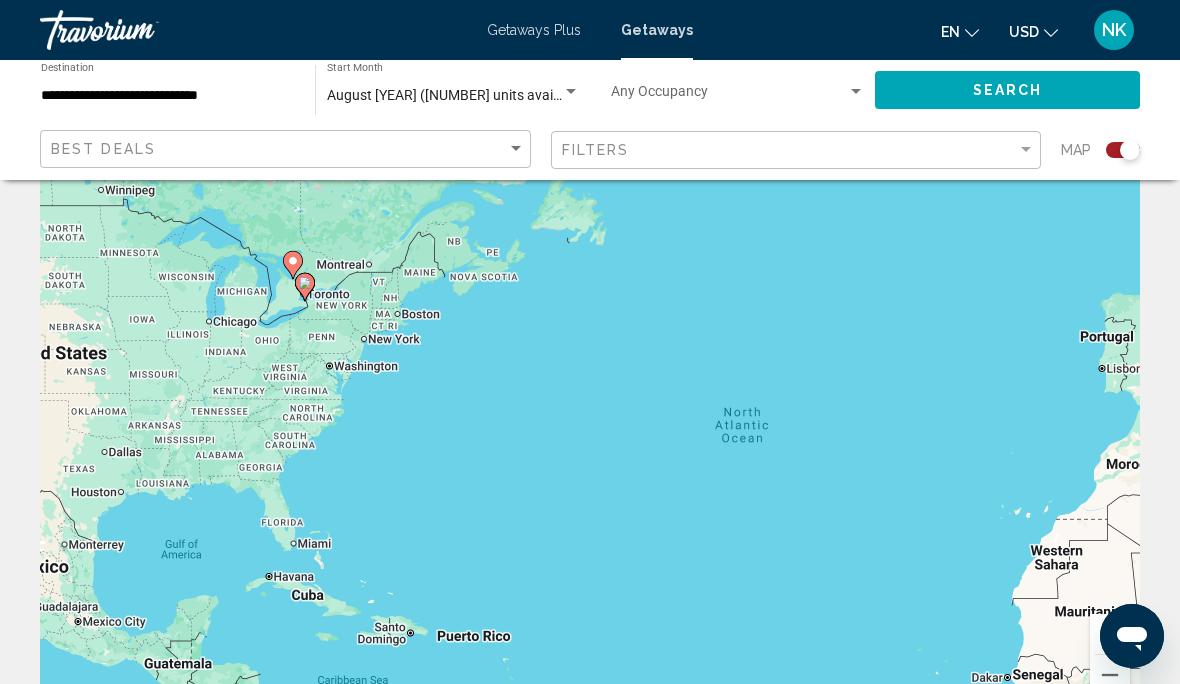 click at bounding box center [1110, 675] 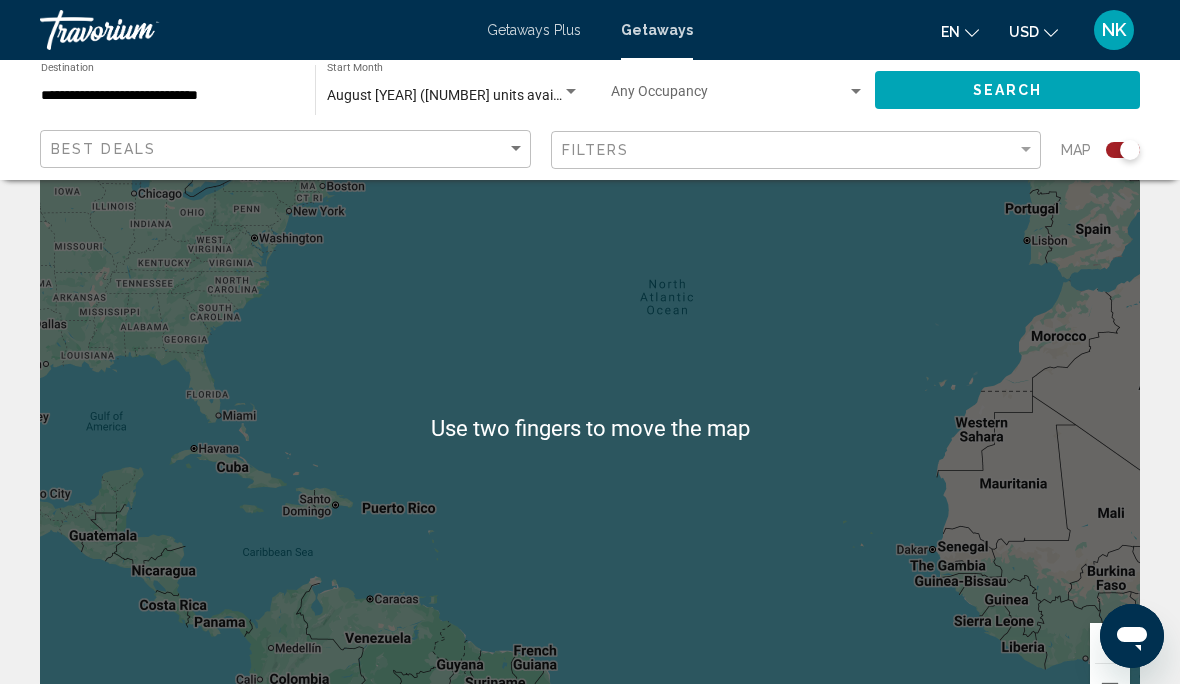 scroll, scrollTop: 147, scrollLeft: 0, axis: vertical 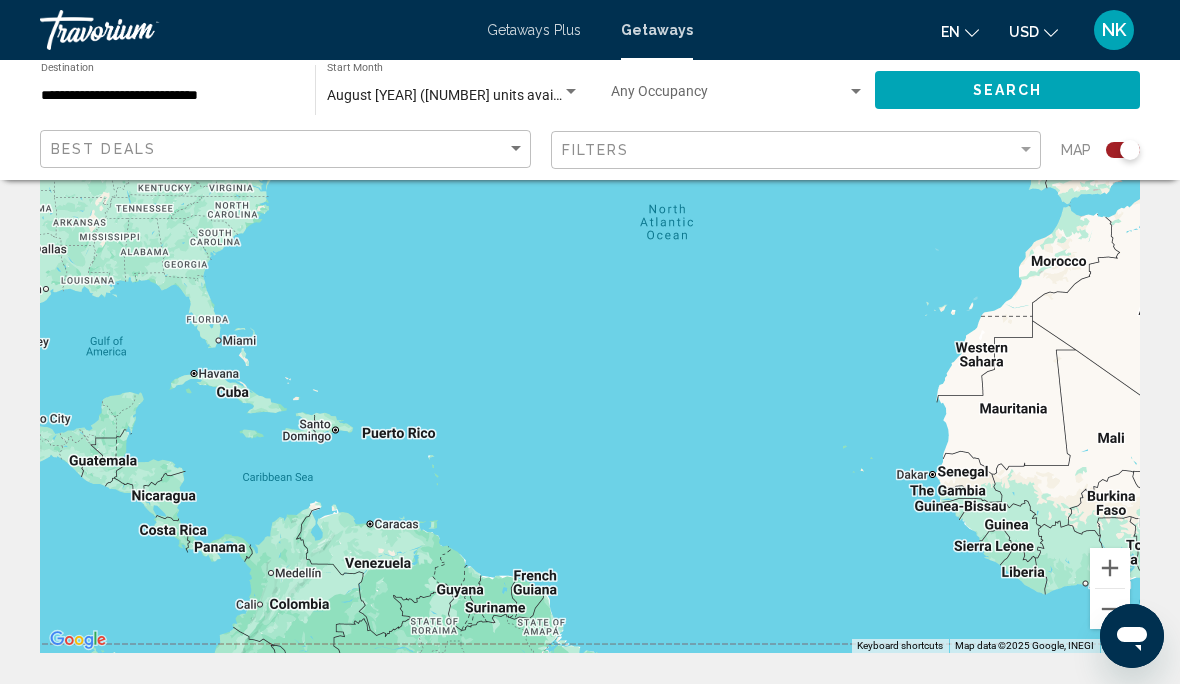 click at bounding box center [1110, 609] 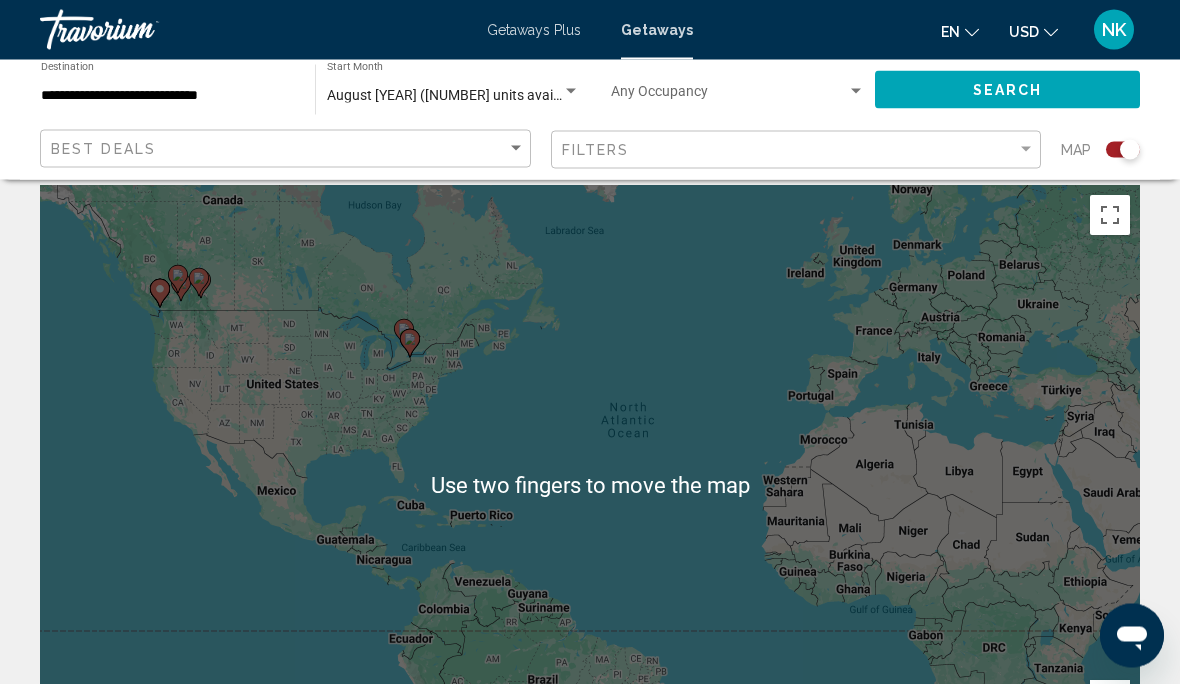 scroll, scrollTop: 0, scrollLeft: 0, axis: both 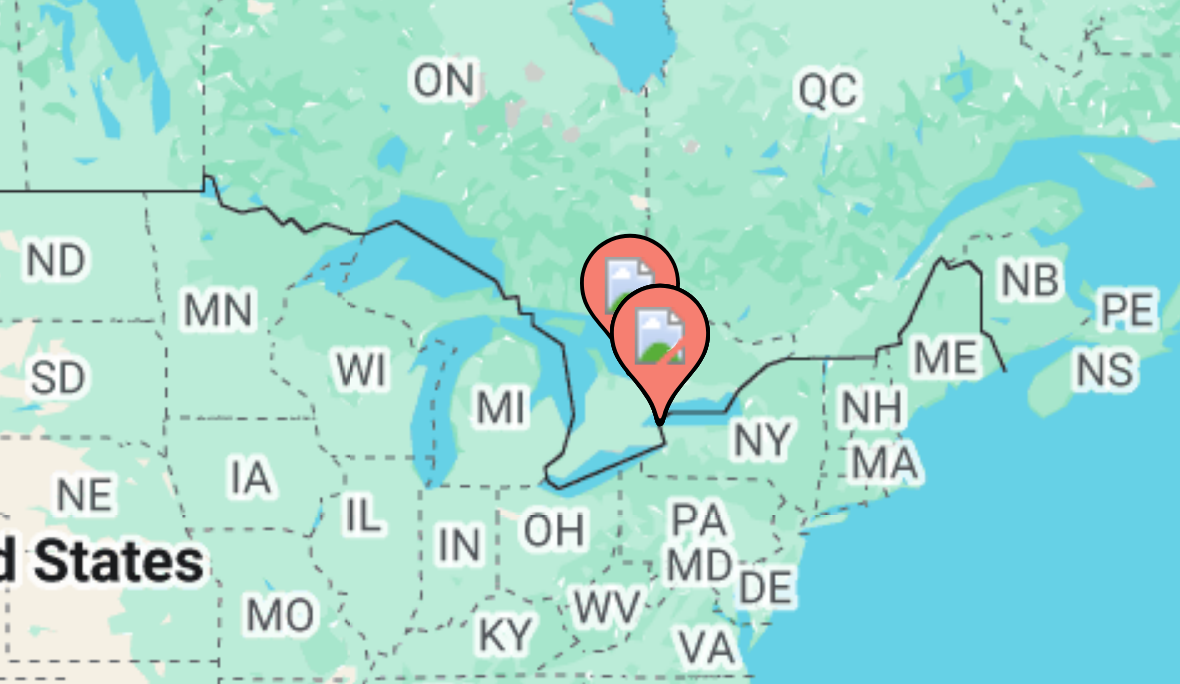 click 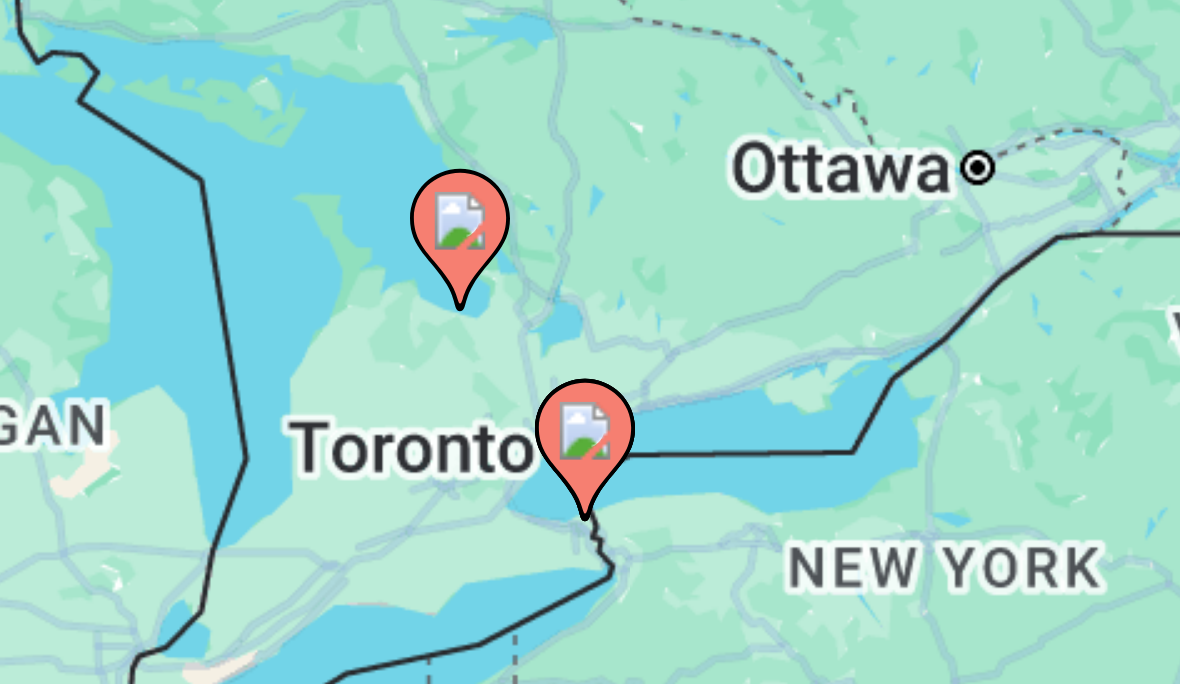 type on "**********" 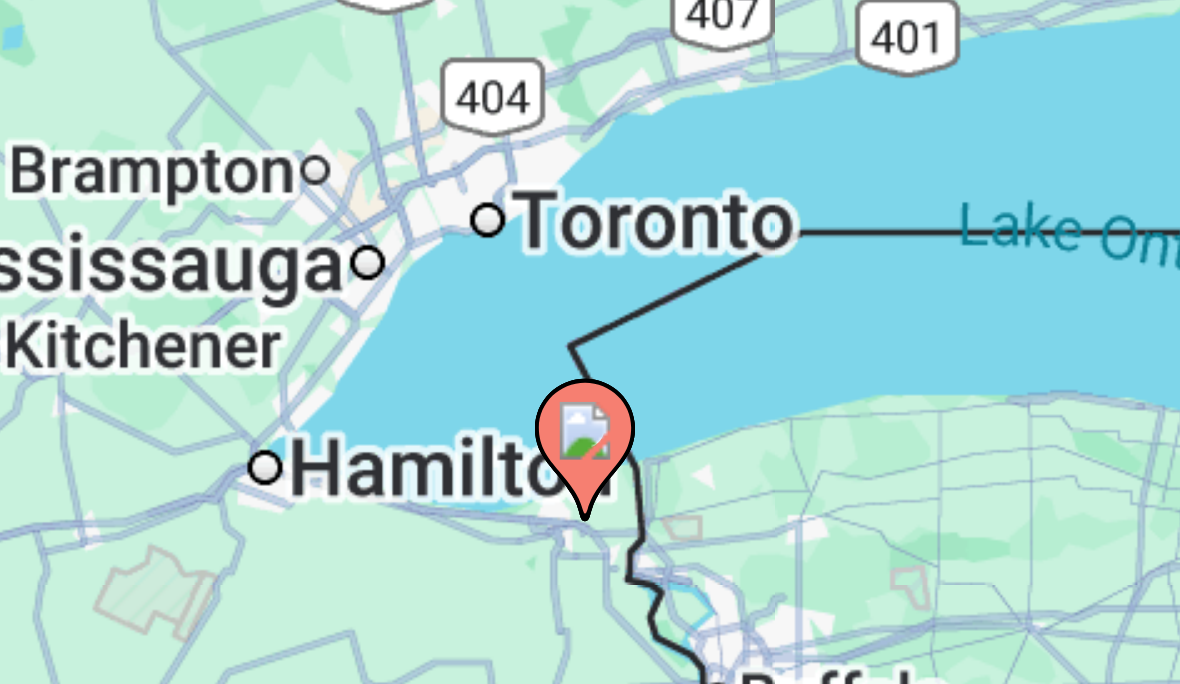 click 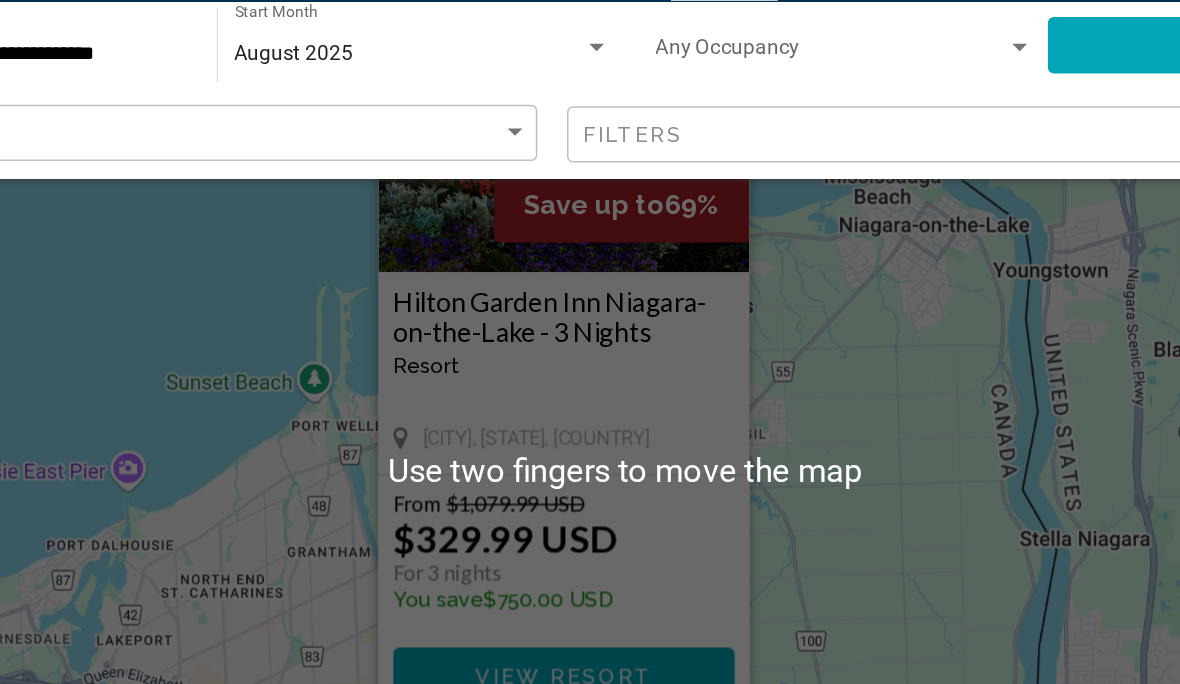 scroll, scrollTop: 99, scrollLeft: 0, axis: vertical 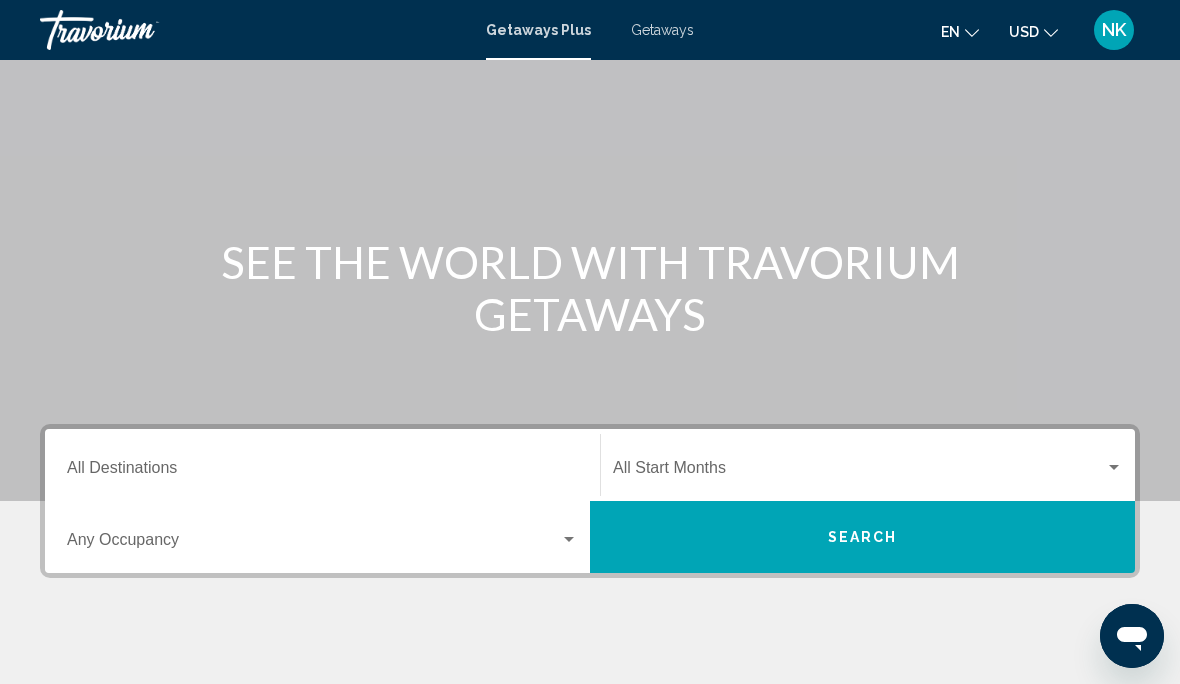 click on "Destination All Destinations" at bounding box center [322, 472] 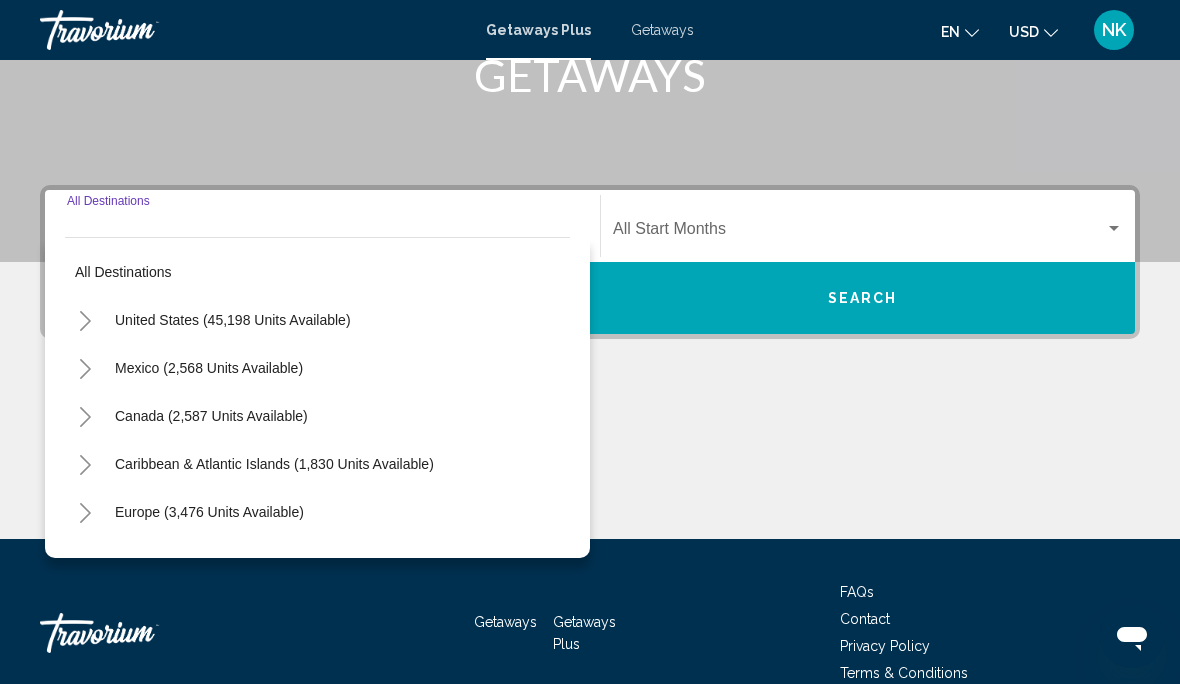 scroll, scrollTop: 360, scrollLeft: 0, axis: vertical 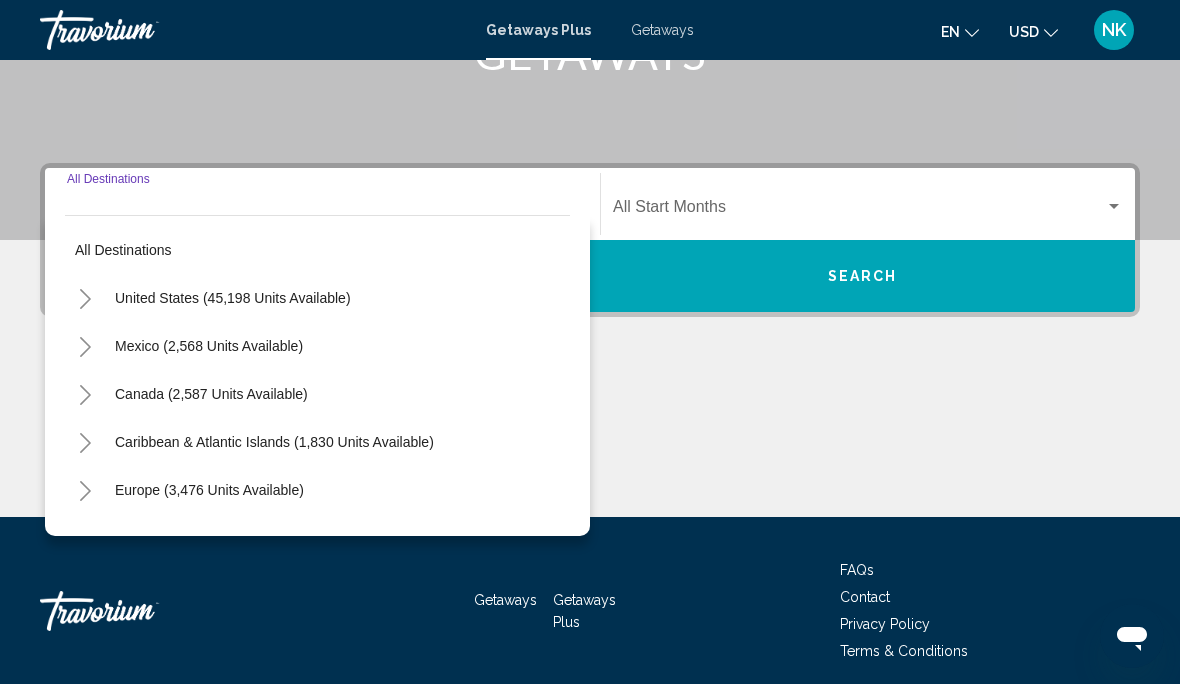click on "Canada (2,587 units available)" at bounding box center (274, 442) 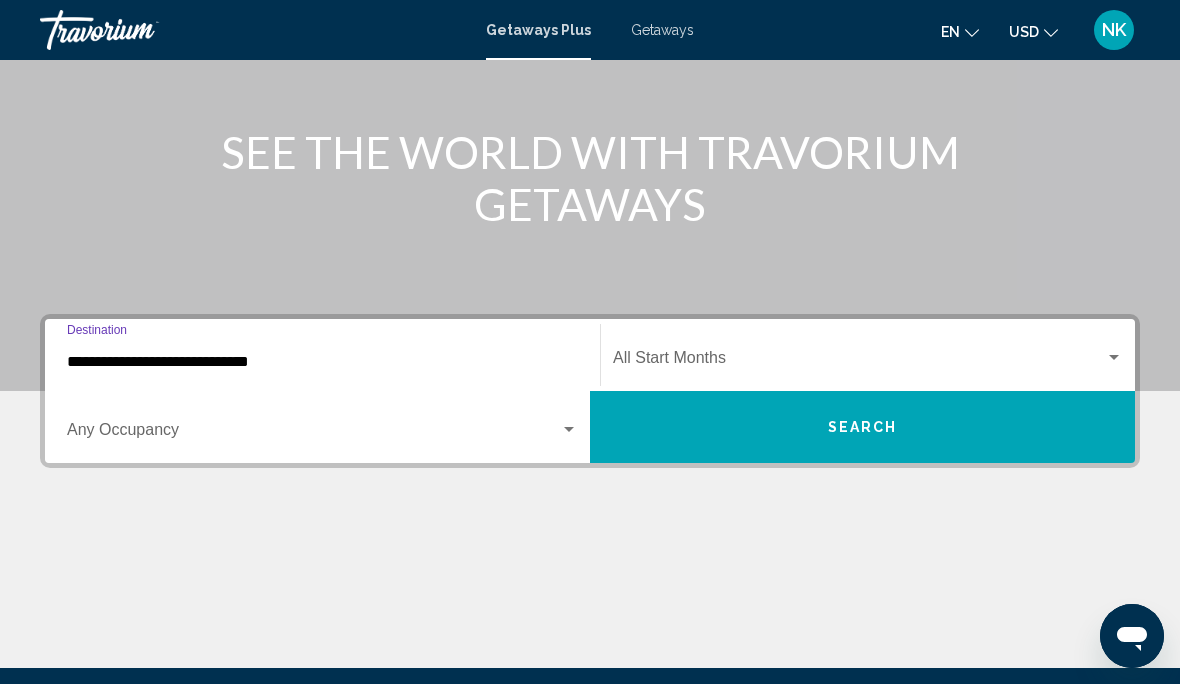 scroll, scrollTop: 215, scrollLeft: 0, axis: vertical 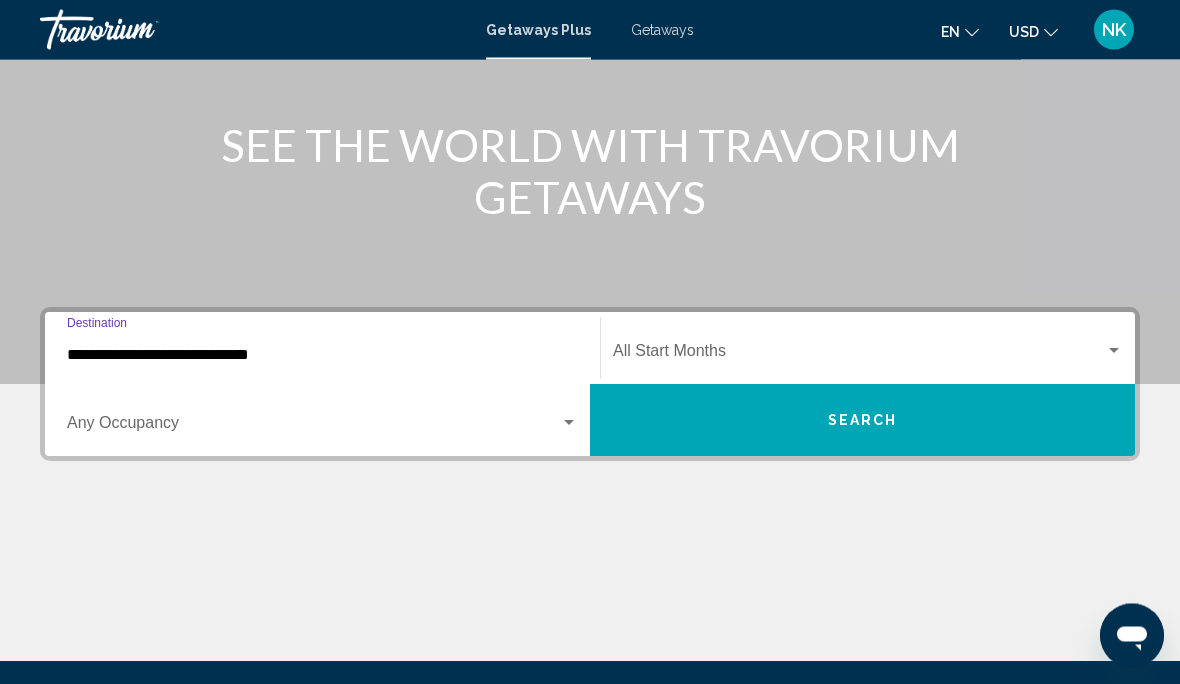 click on "Search" at bounding box center [862, 421] 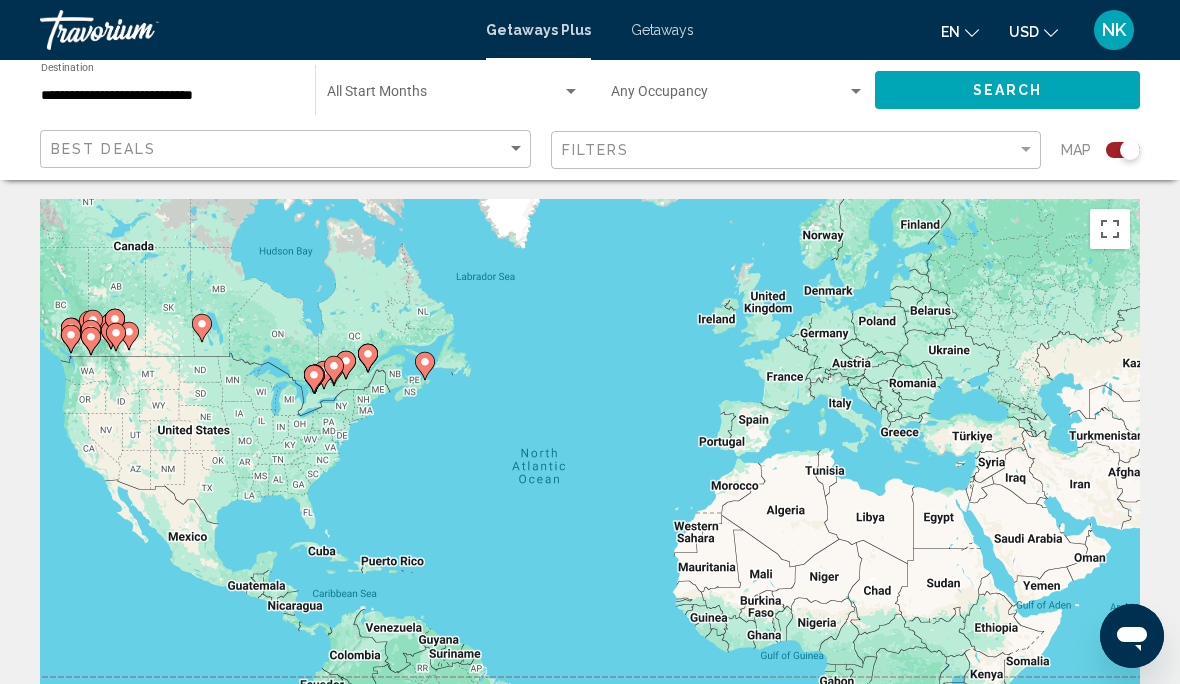 scroll, scrollTop: 38, scrollLeft: 0, axis: vertical 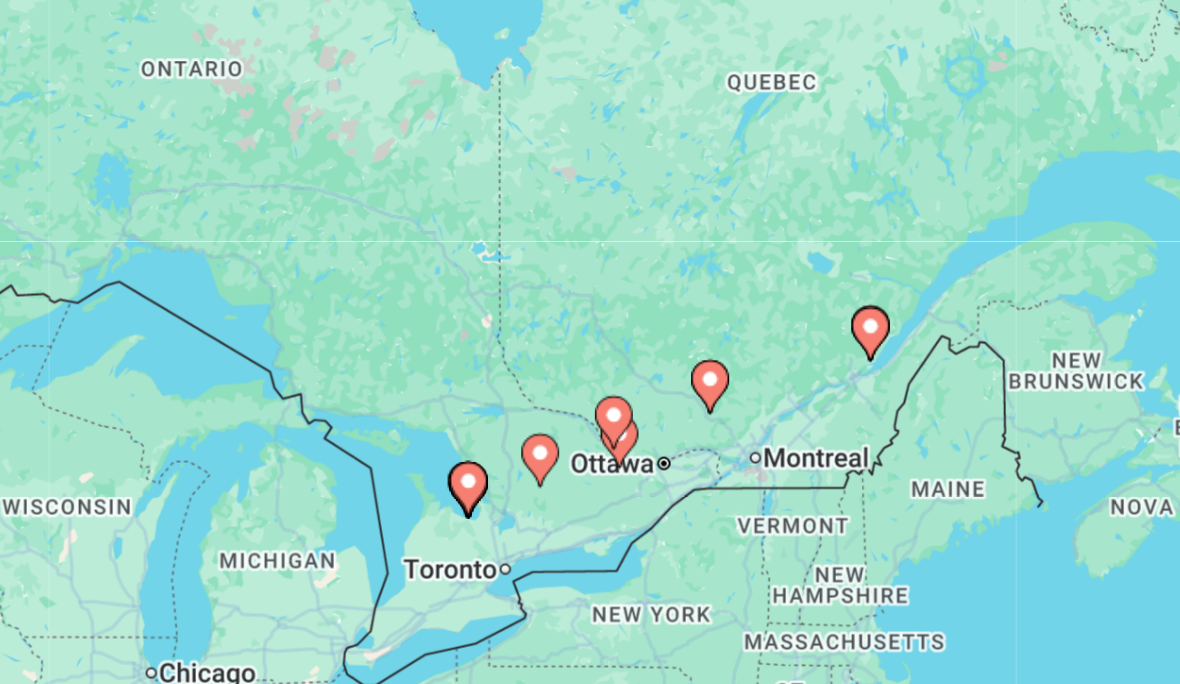 type on "**********" 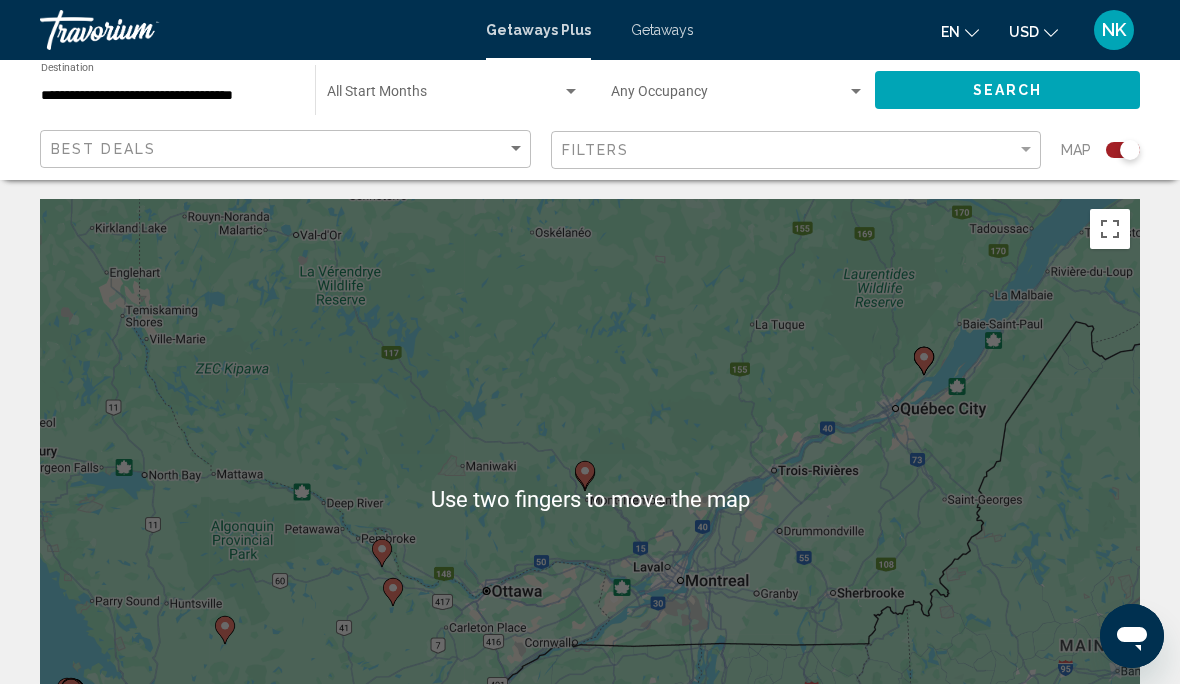 scroll, scrollTop: 17, scrollLeft: 0, axis: vertical 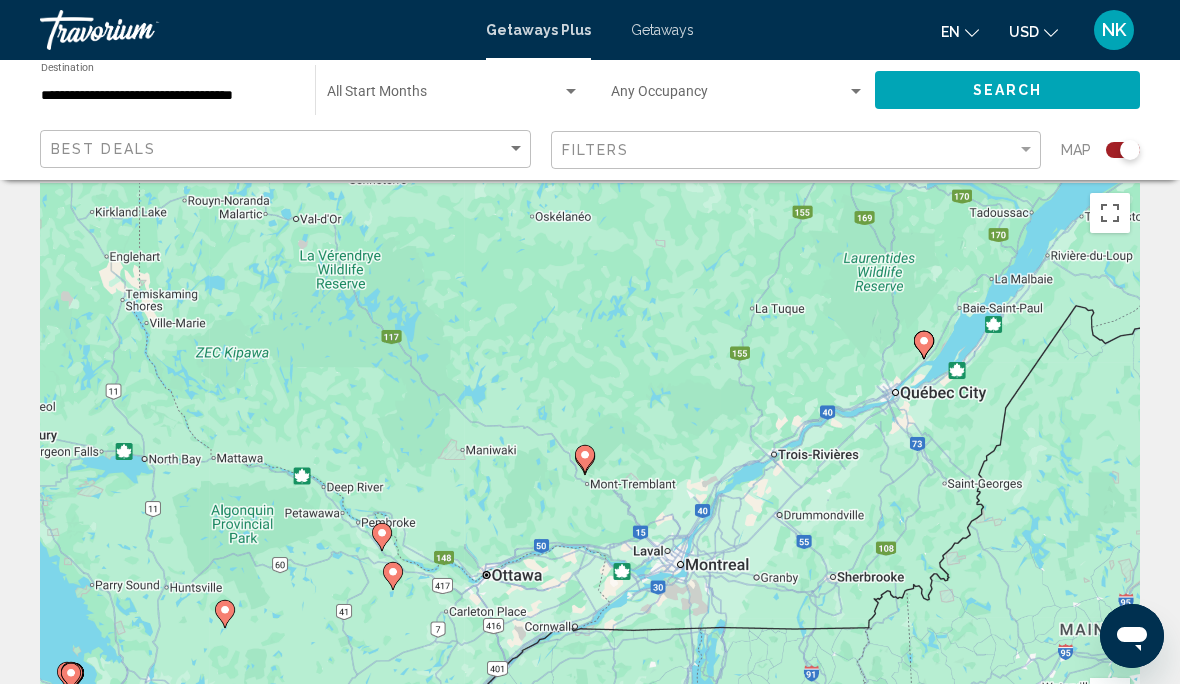 click on "To activate drag with keyboard, press Alt + Enter. Once in keyboard drag state, use the arrow keys to move the marker. To complete the drag, press the Enter key. To cancel, press Escape." at bounding box center [590, 483] 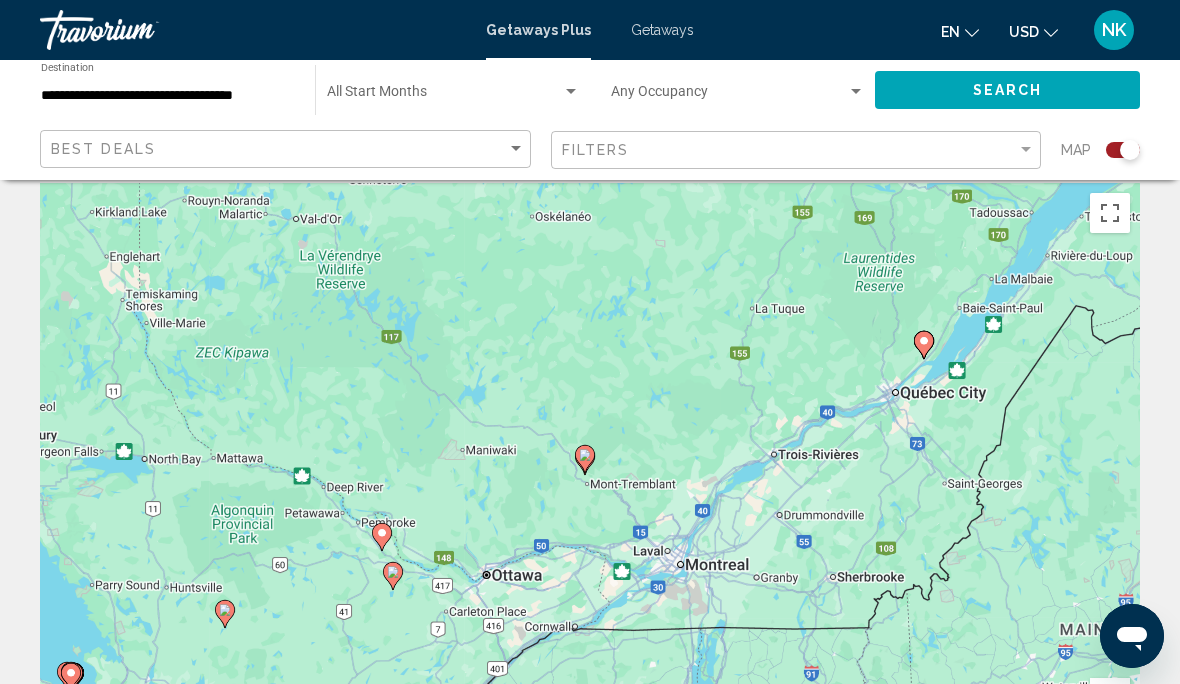 click on "To activate drag with keyboard, press Alt + Enter. Once in keyboard drag state, use the arrow keys to move the marker. To complete the drag, press the Enter key. To cancel, press Escape." at bounding box center [590, 483] 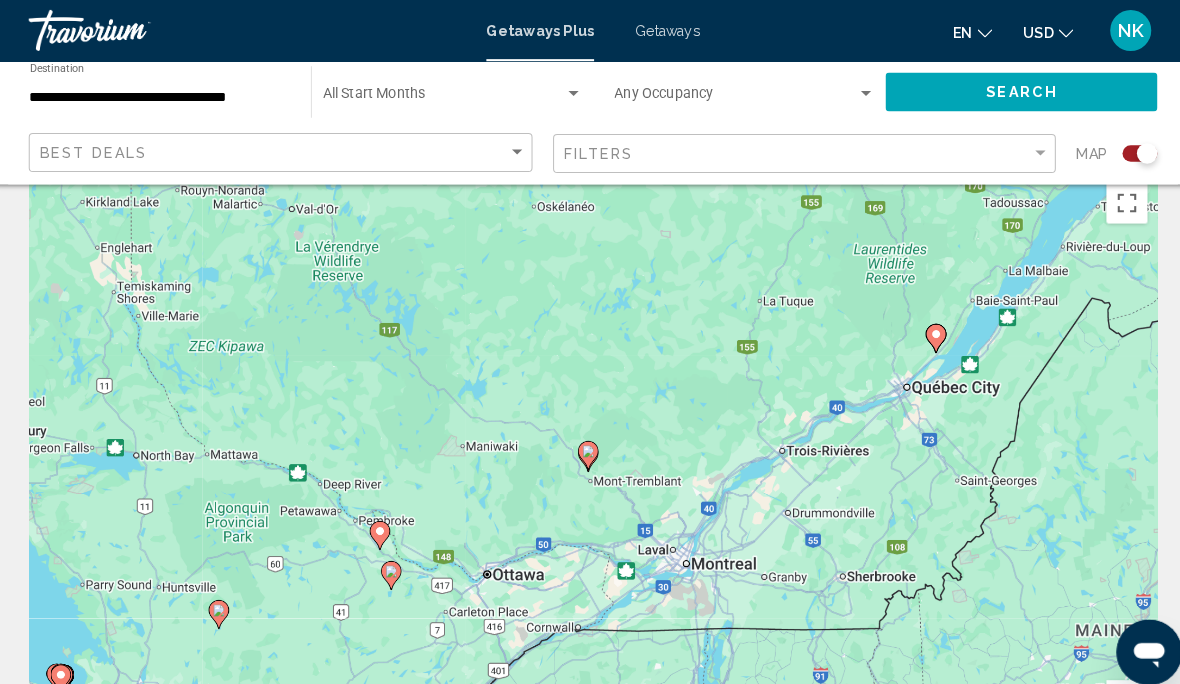 scroll, scrollTop: 70, scrollLeft: 0, axis: vertical 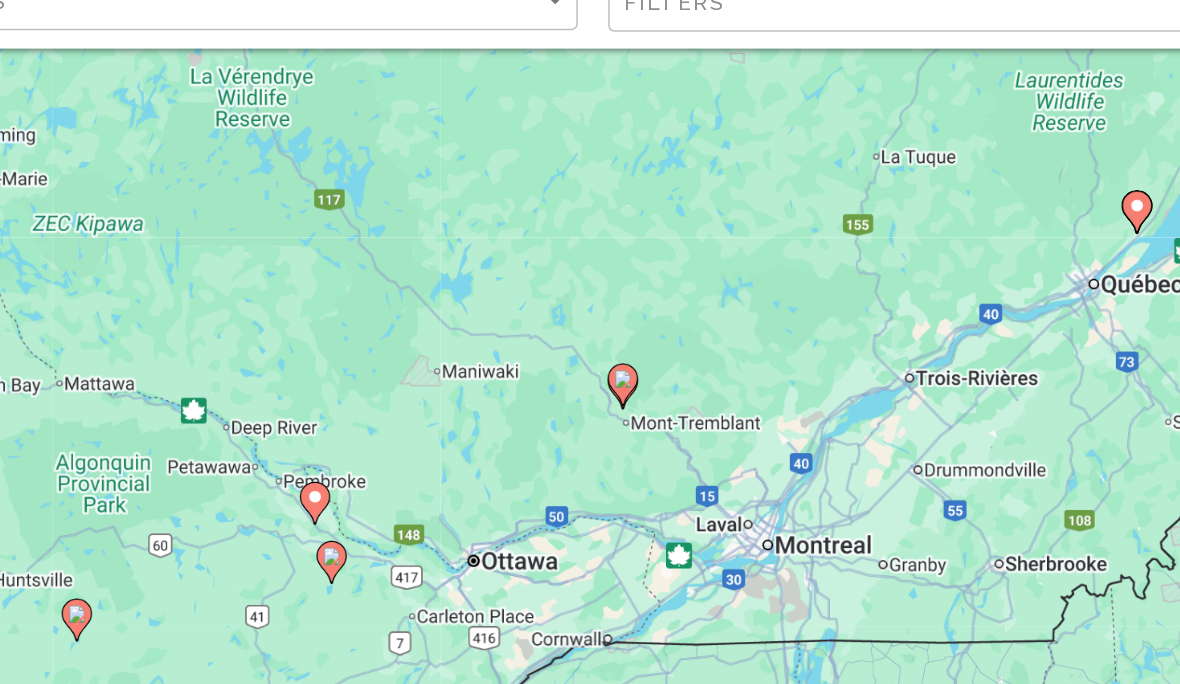 click 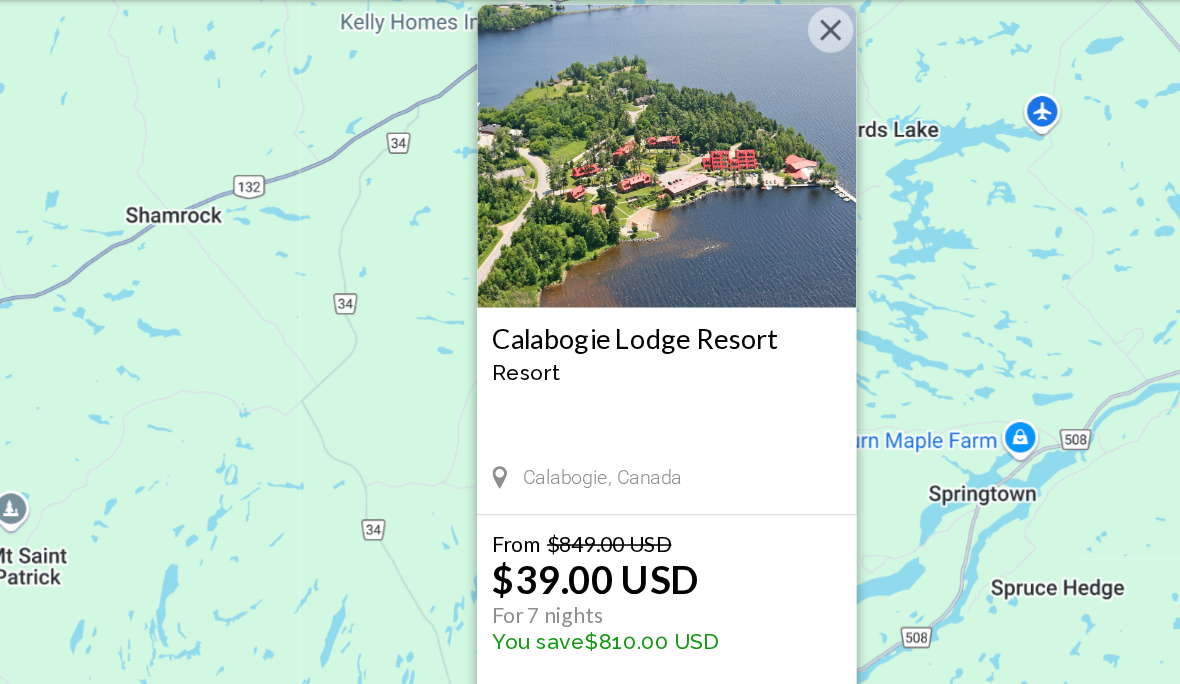 scroll, scrollTop: 43, scrollLeft: 0, axis: vertical 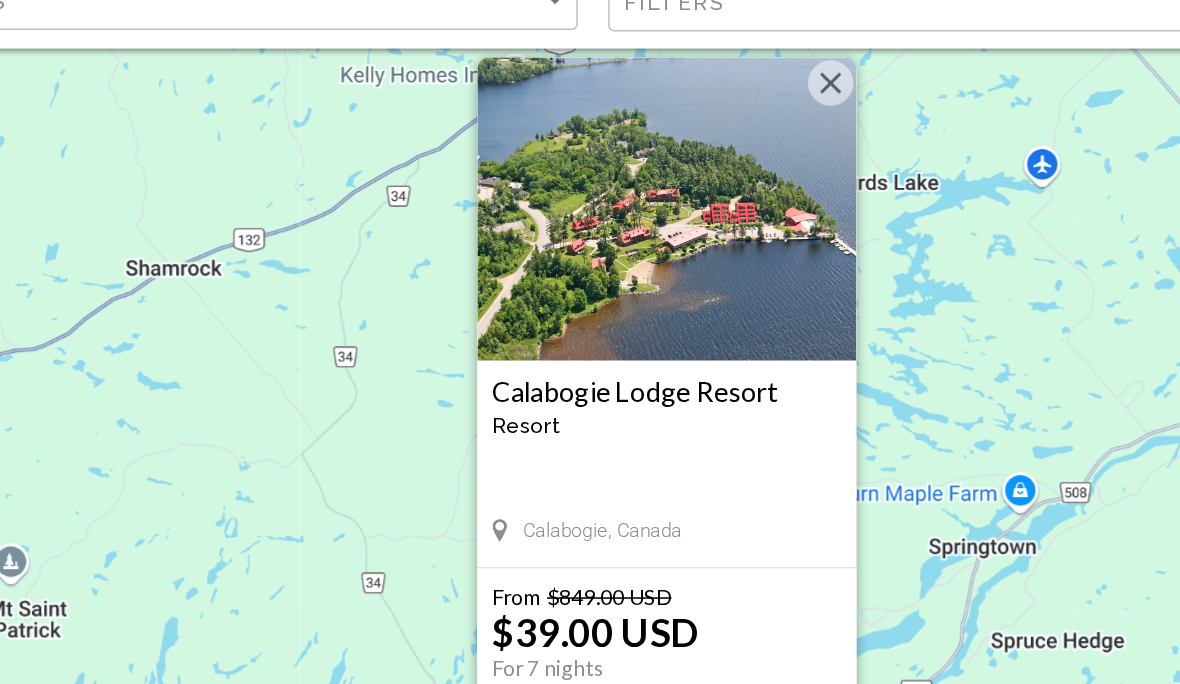 click at bounding box center [698, 203] 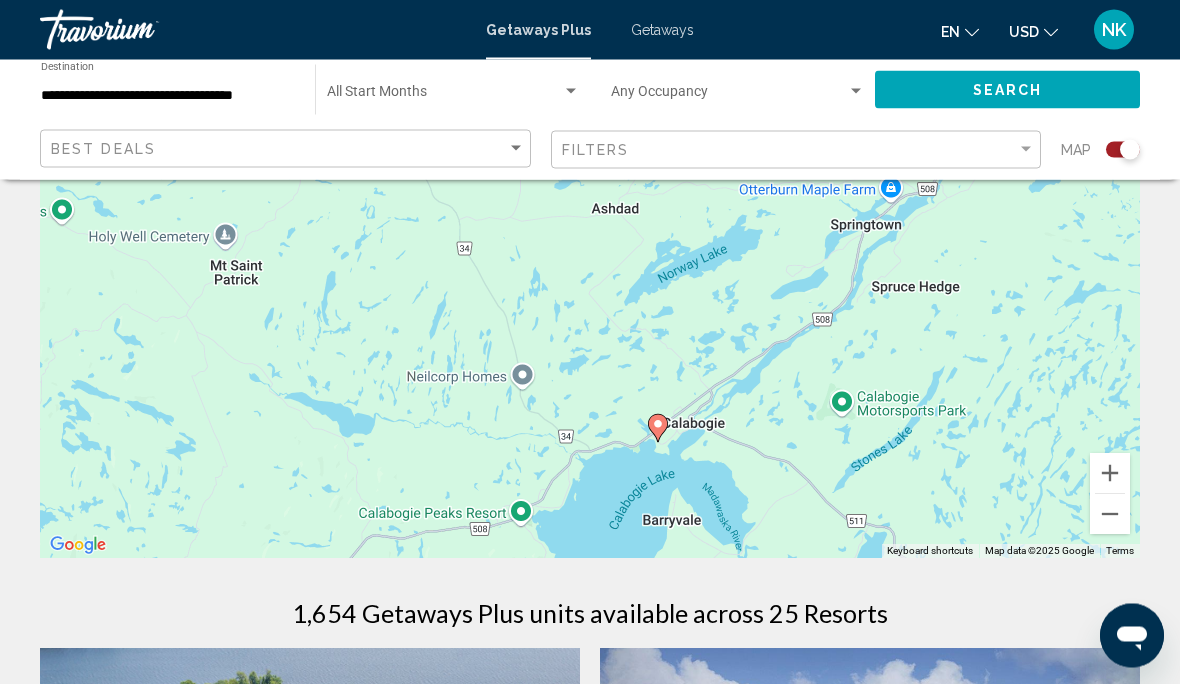 scroll, scrollTop: 223, scrollLeft: 0, axis: vertical 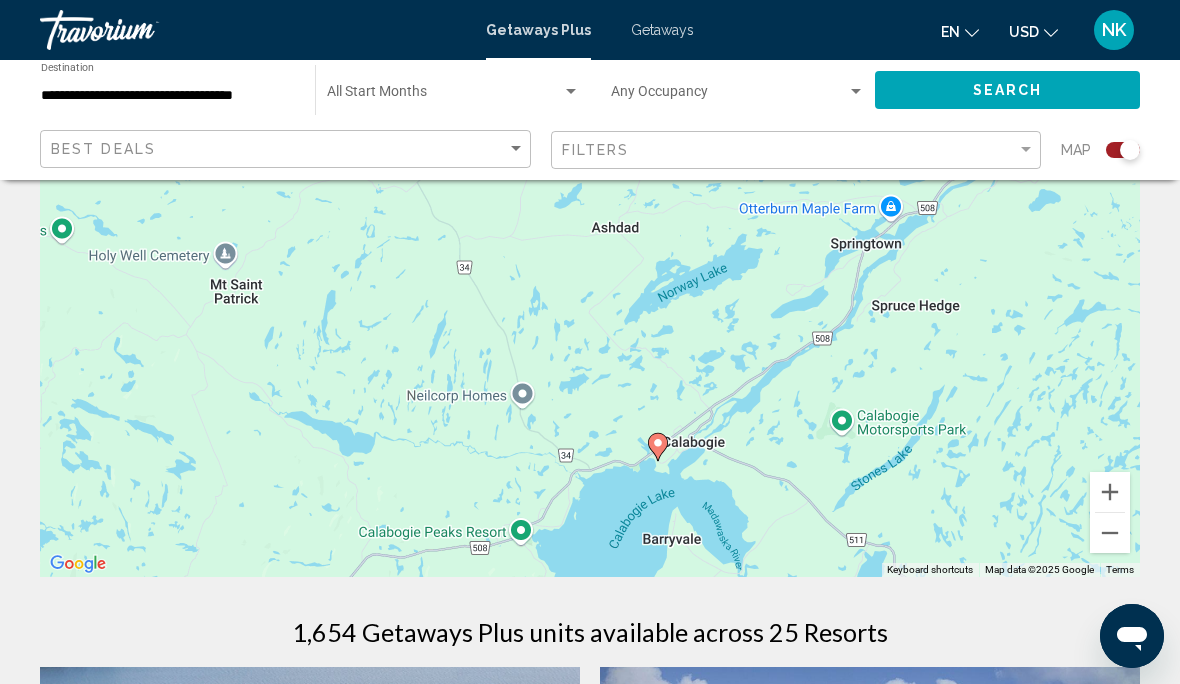 click at bounding box center [658, 447] 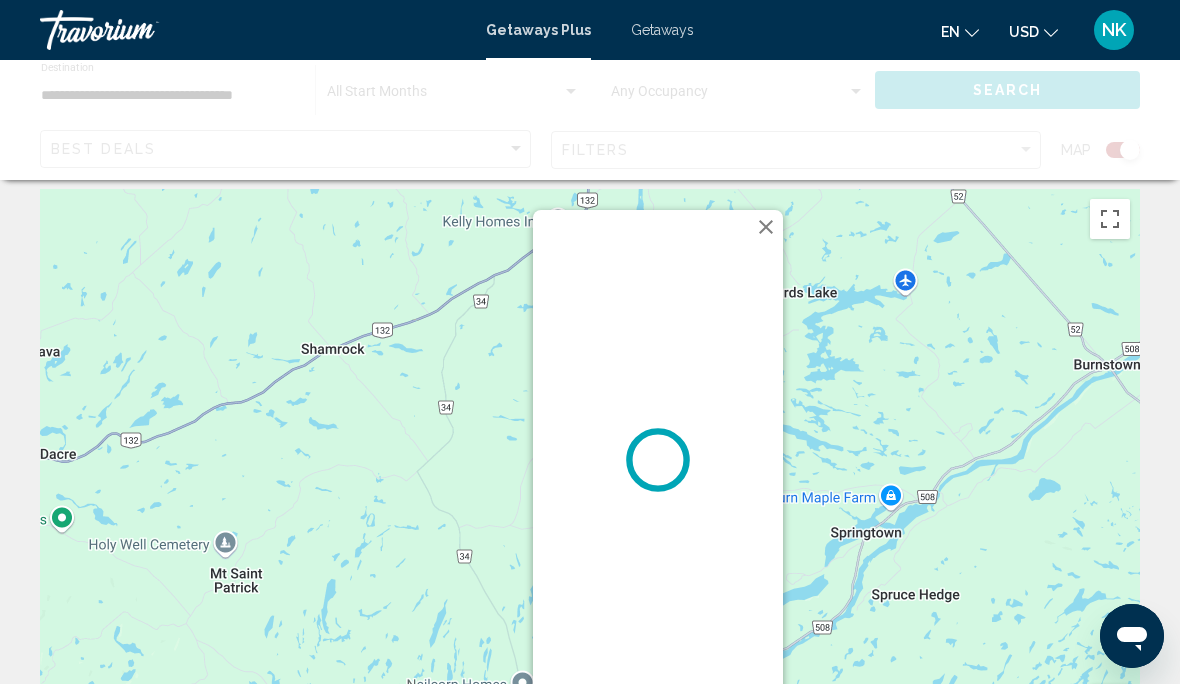 scroll, scrollTop: 0, scrollLeft: 0, axis: both 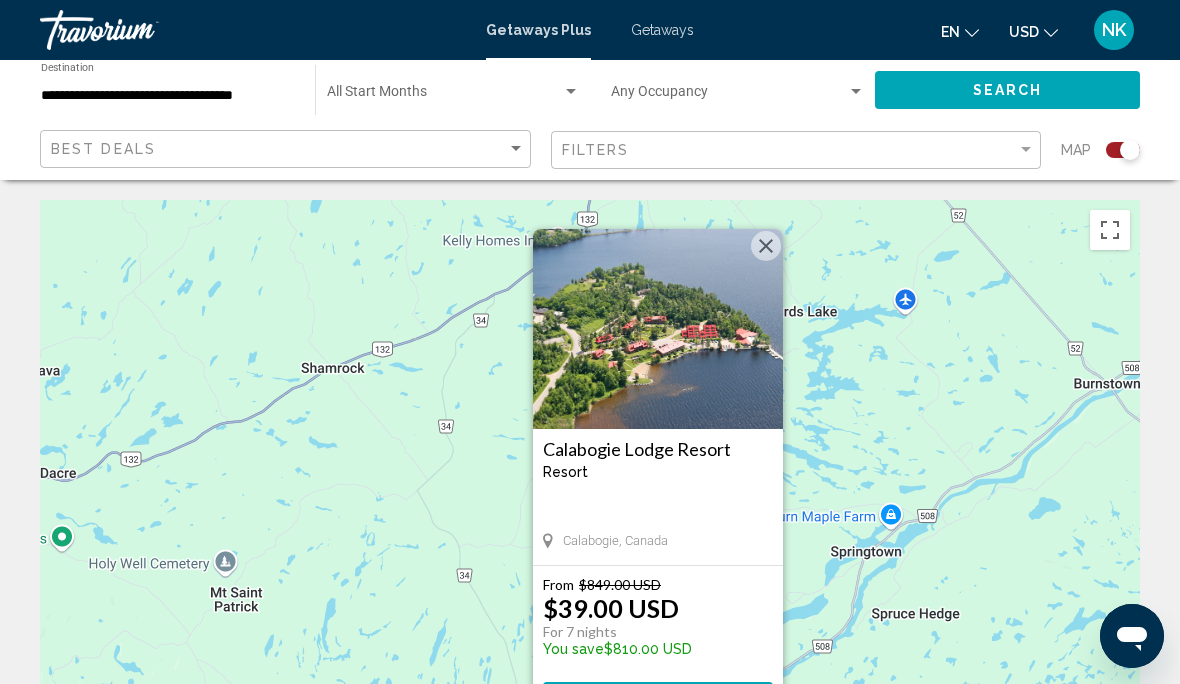 click on "View Resort" at bounding box center [657, 701] 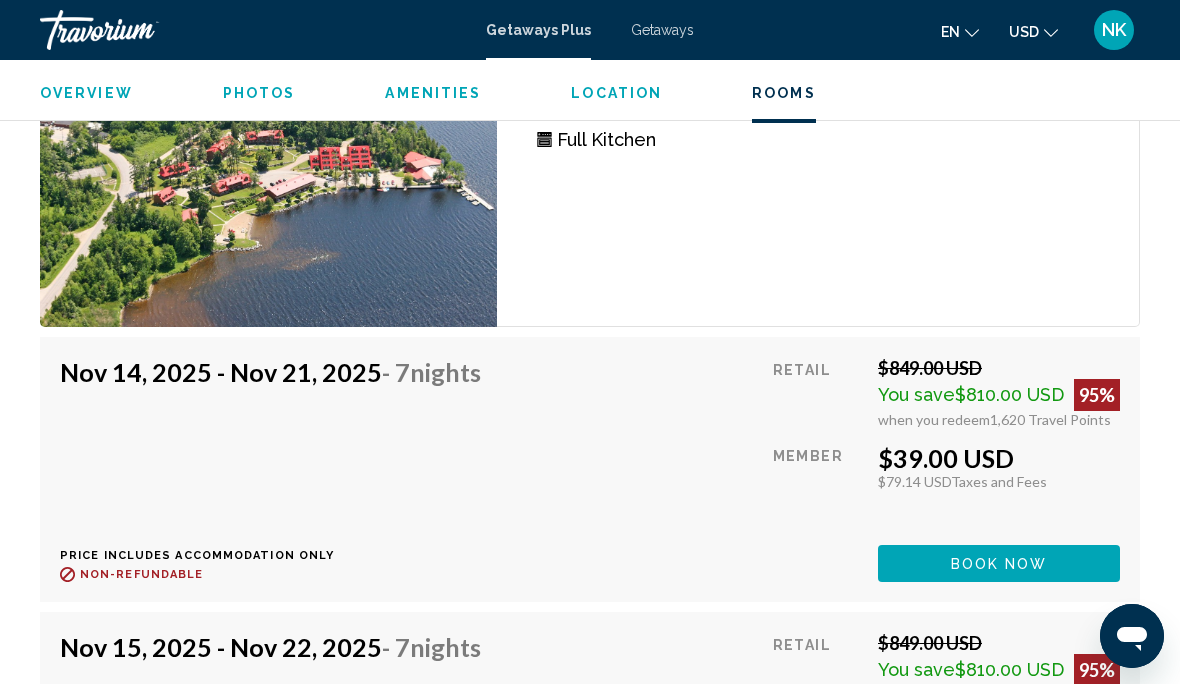 scroll, scrollTop: 4036, scrollLeft: 0, axis: vertical 